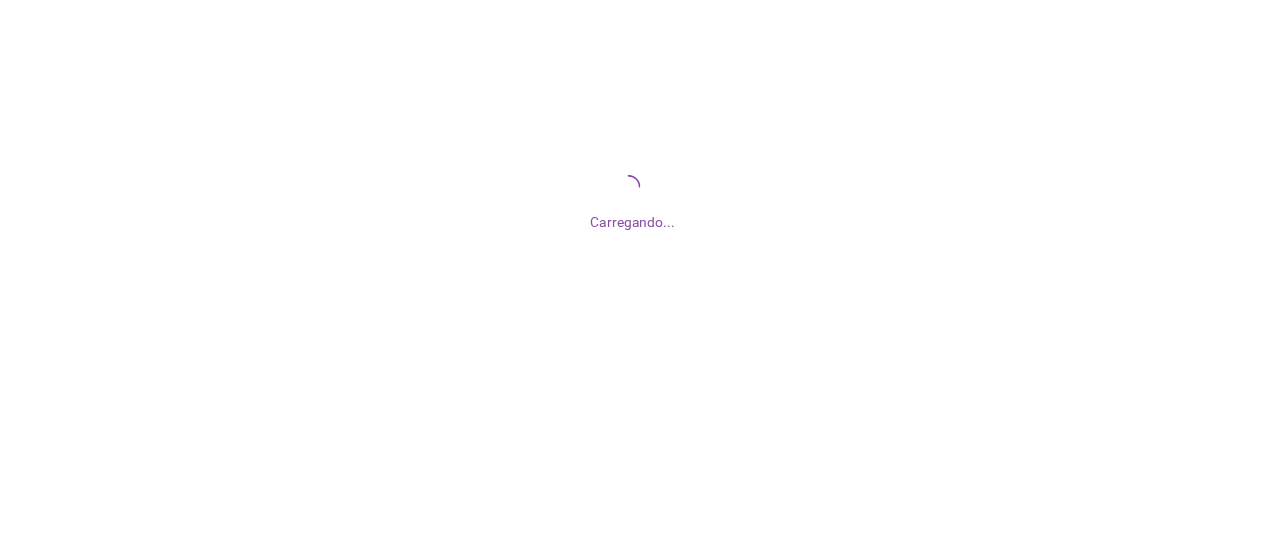 scroll, scrollTop: 0, scrollLeft: 0, axis: both 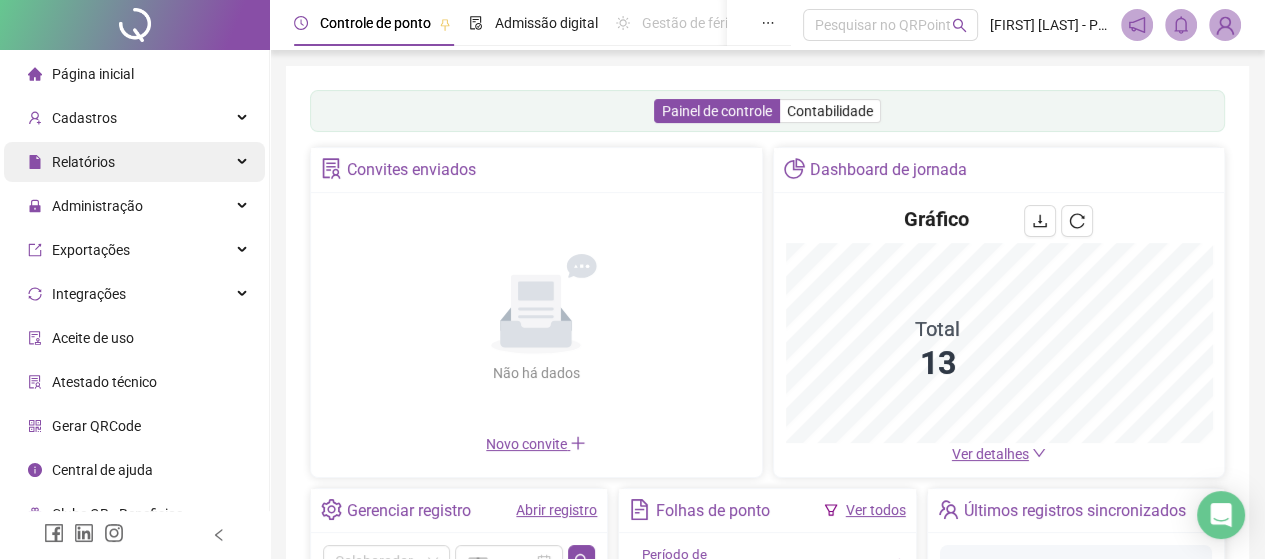 click on "Relatórios" at bounding box center [134, 162] 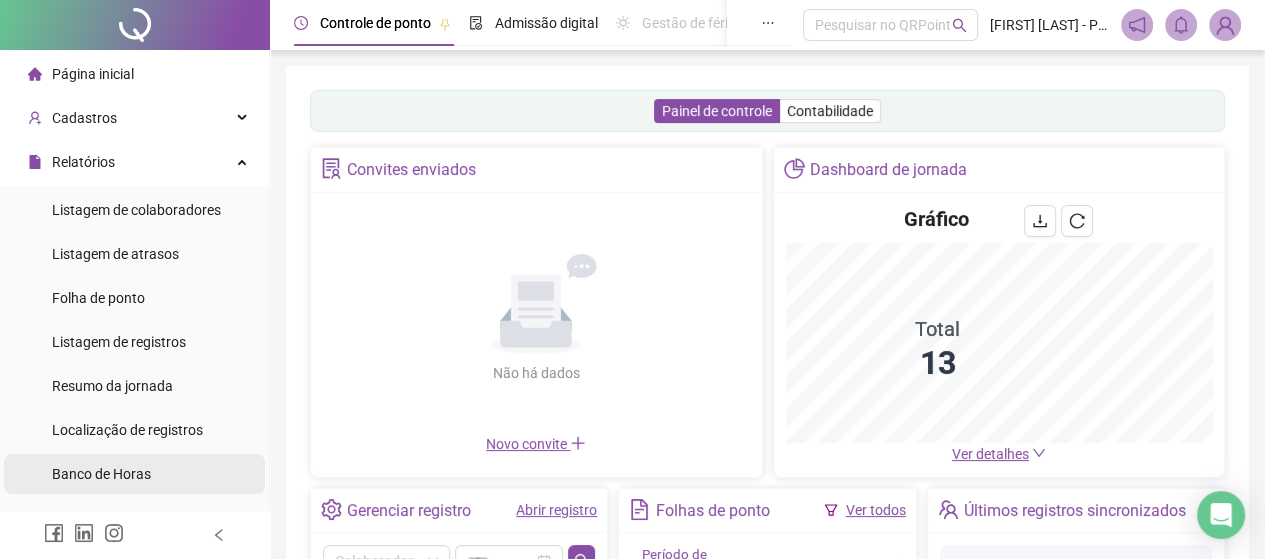 click on "Banco de Horas" at bounding box center (101, 474) 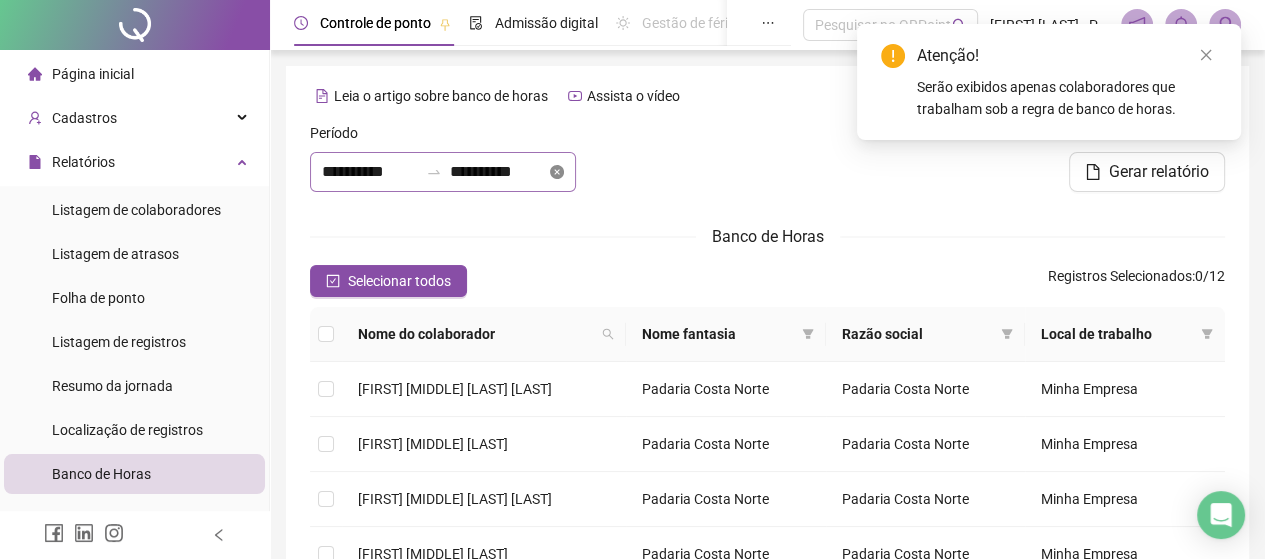click 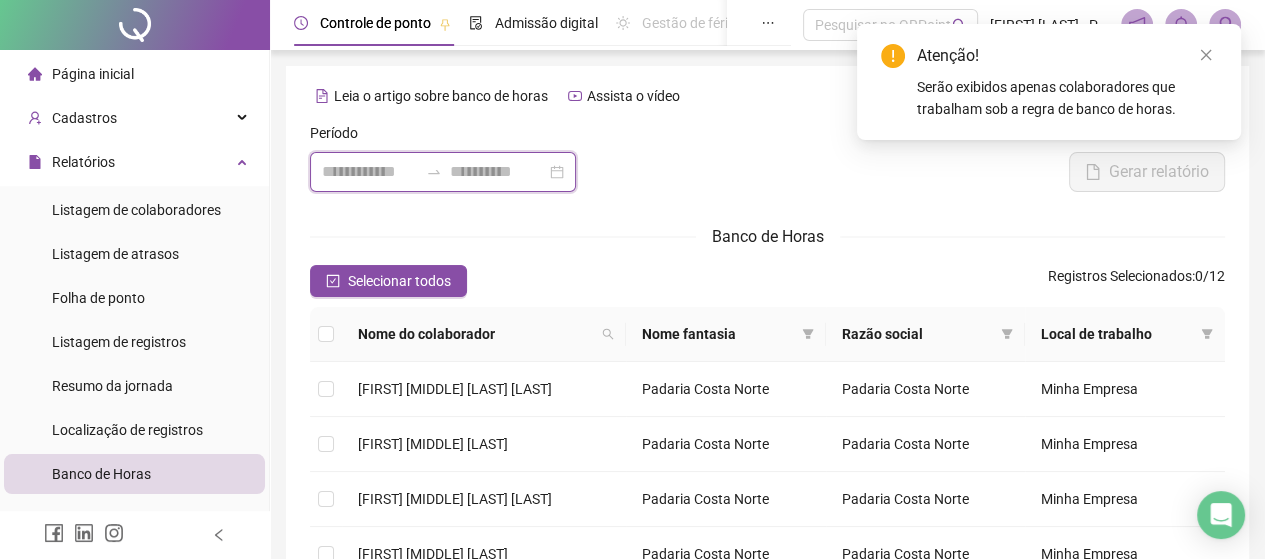 click at bounding box center [370, 172] 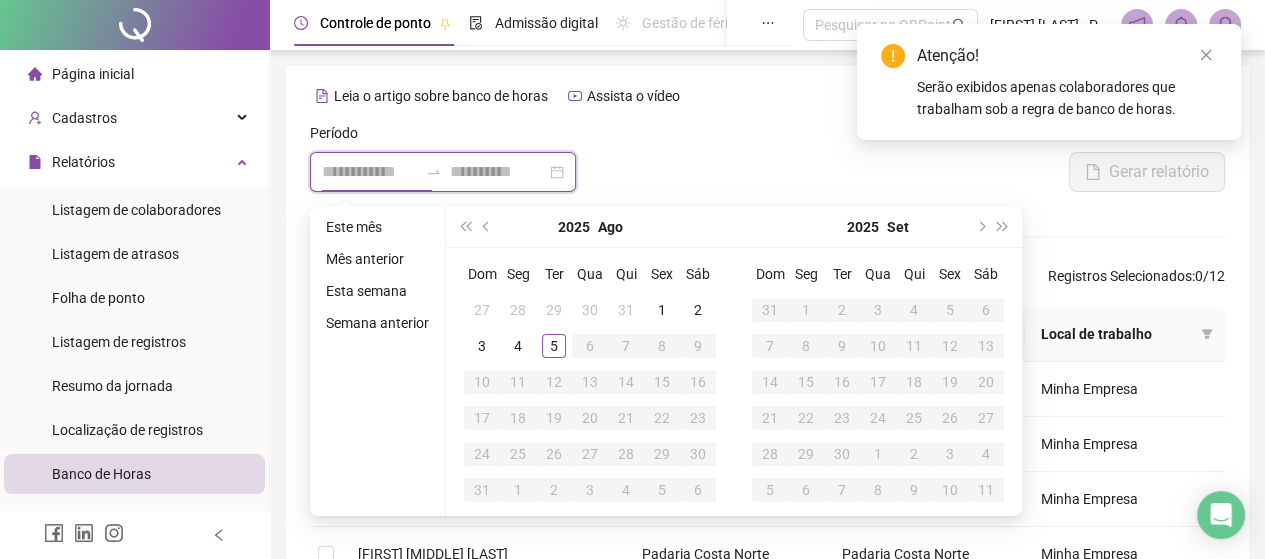 type on "**********" 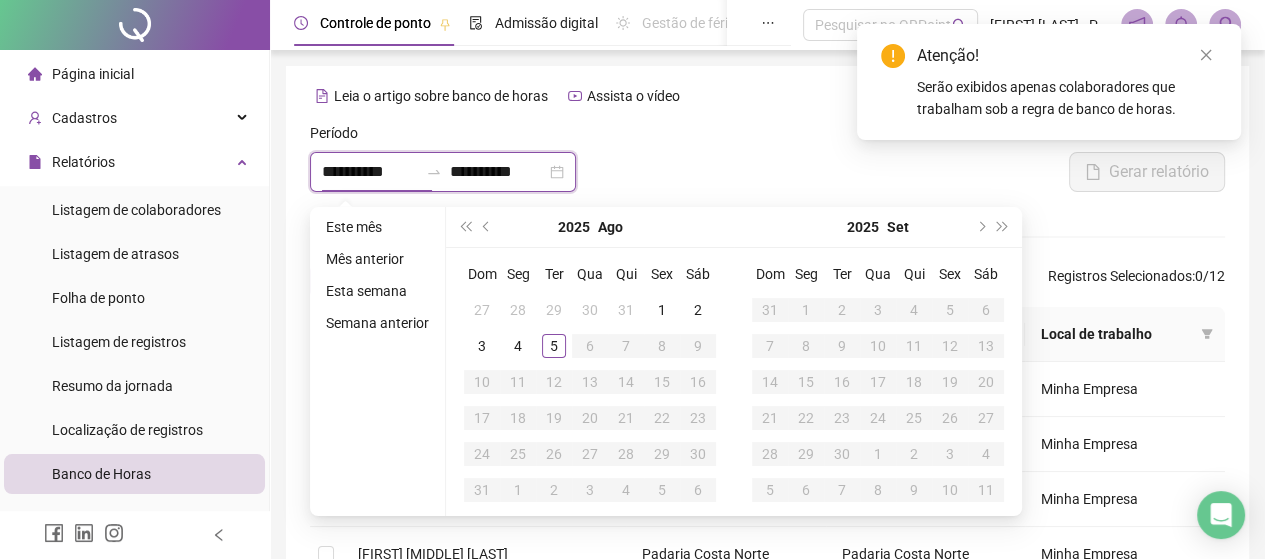 type 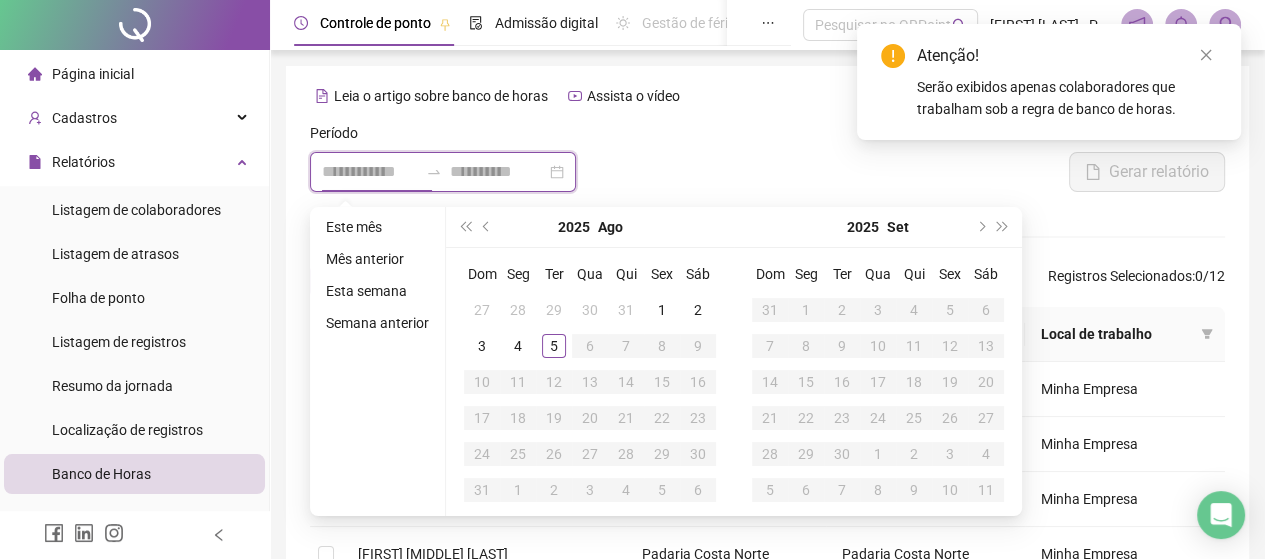 type on "**********" 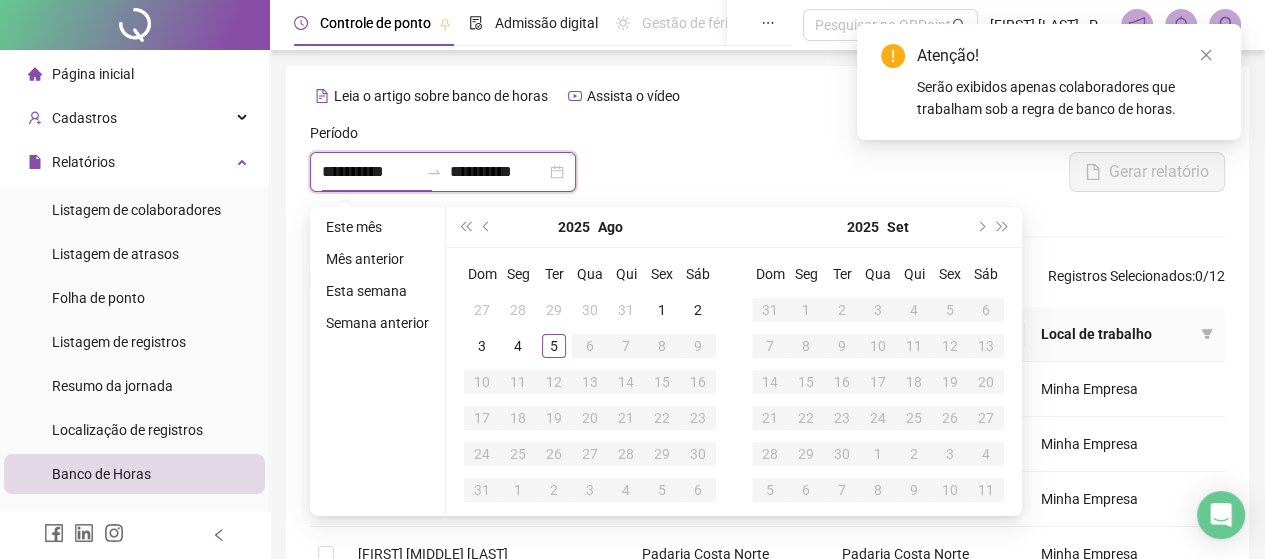 type 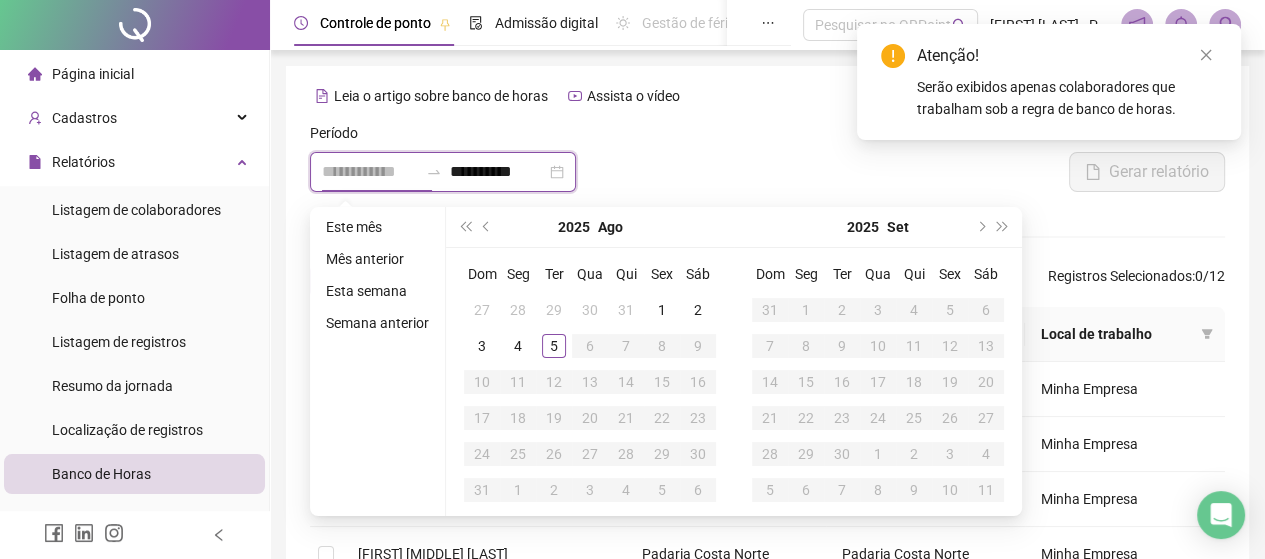 type 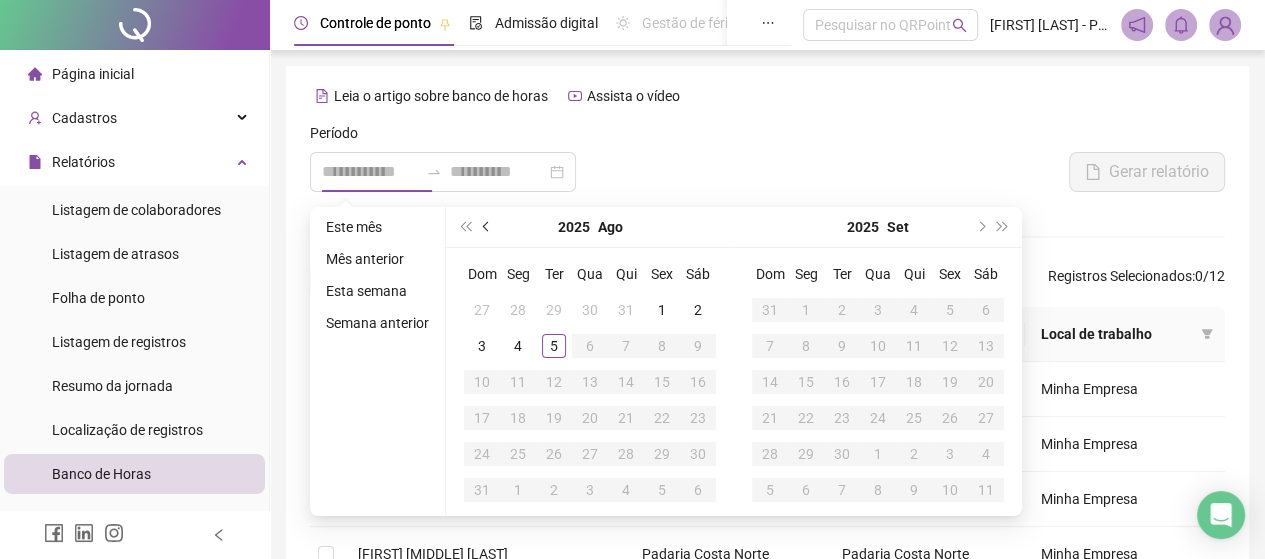 click at bounding box center (487, 227) 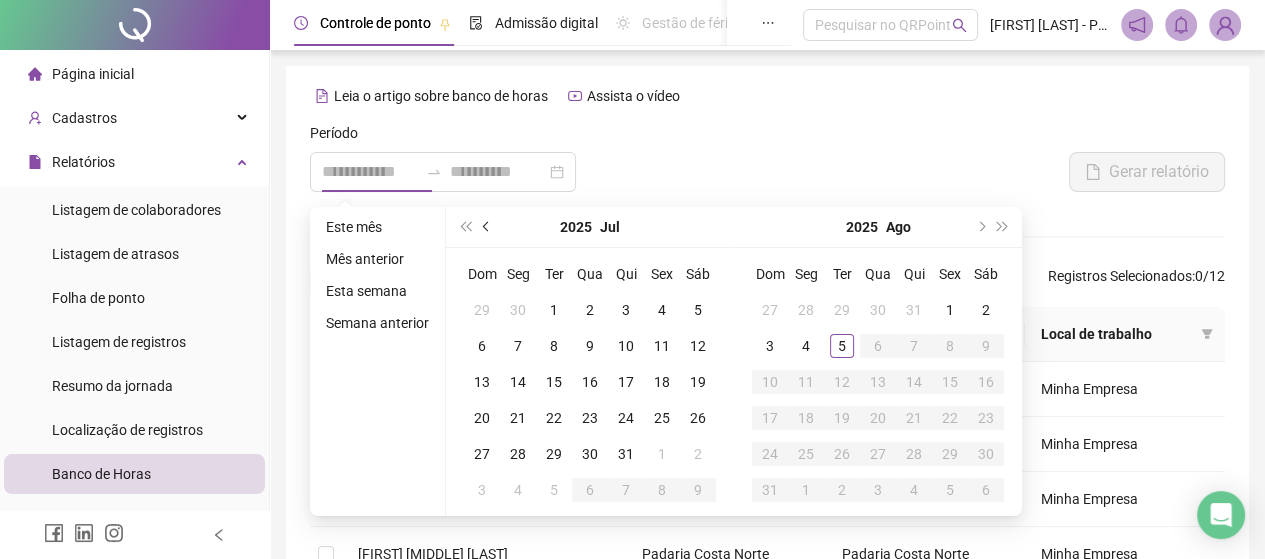 click at bounding box center [487, 227] 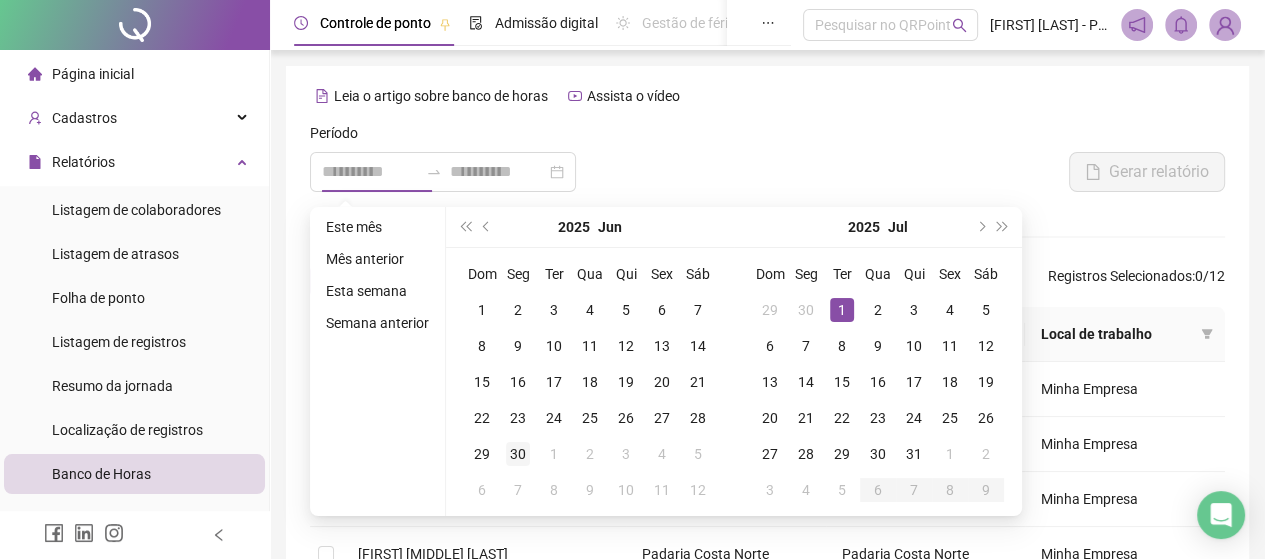 type on "**********" 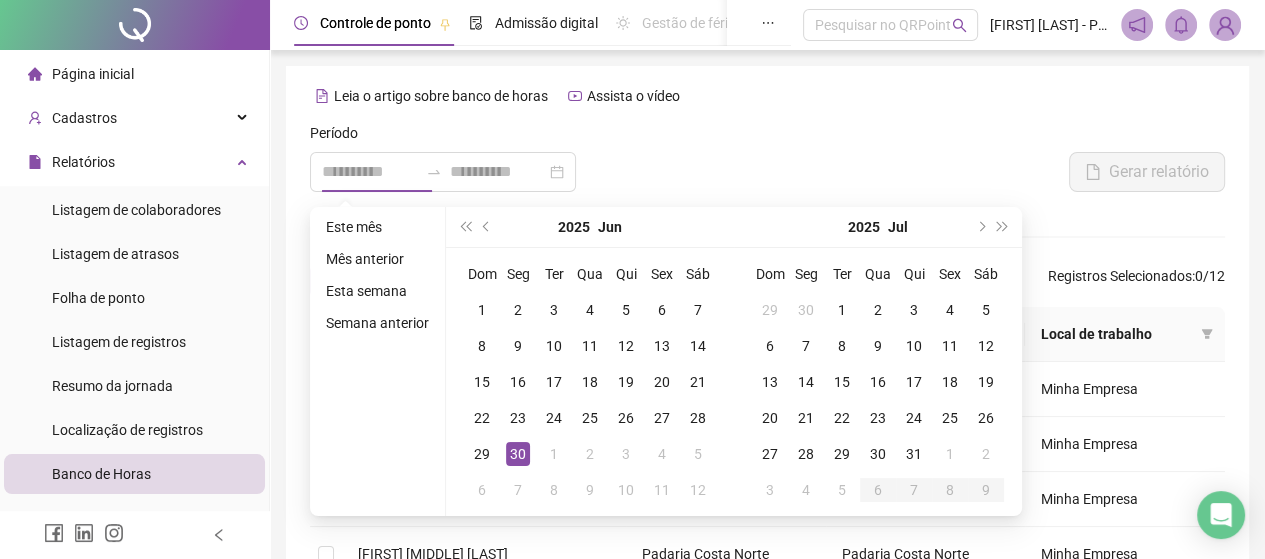 click on "30" at bounding box center (518, 454) 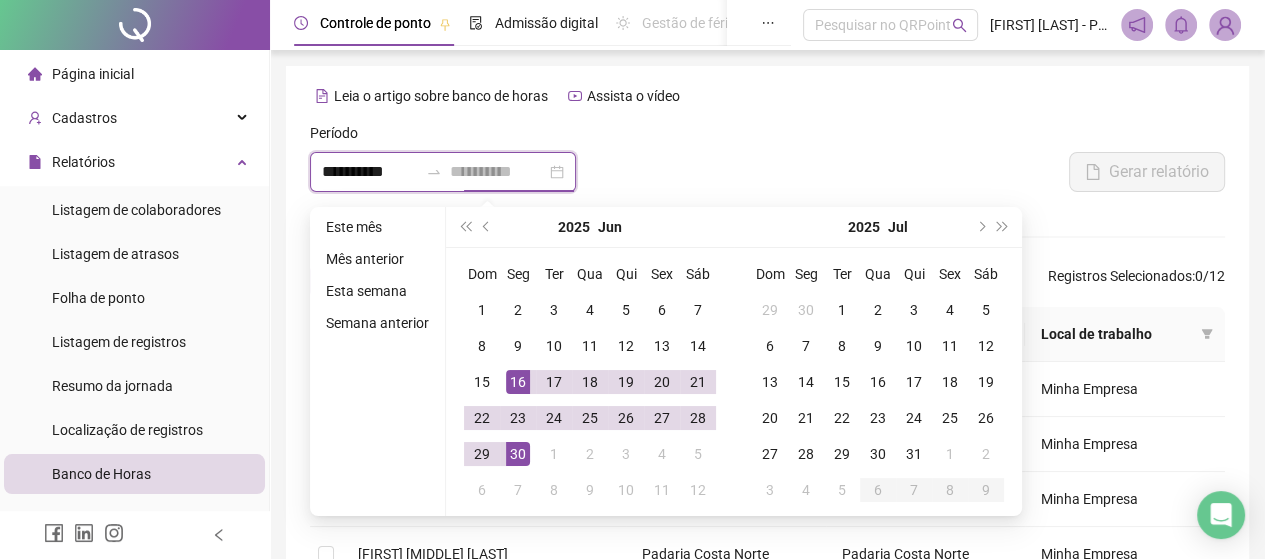 type on "**********" 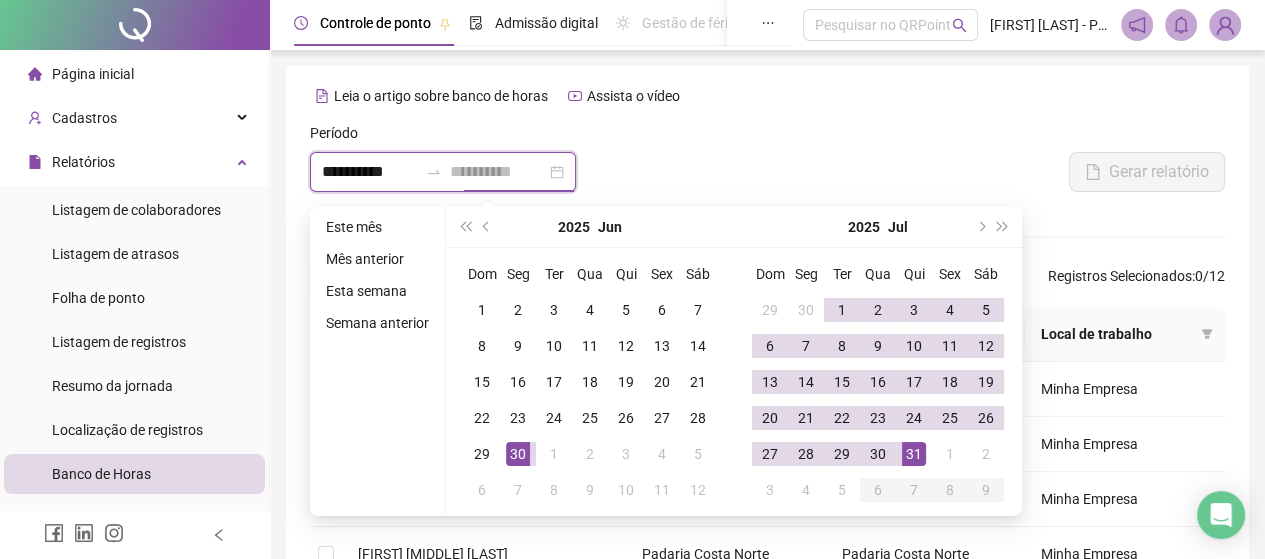 type on "**********" 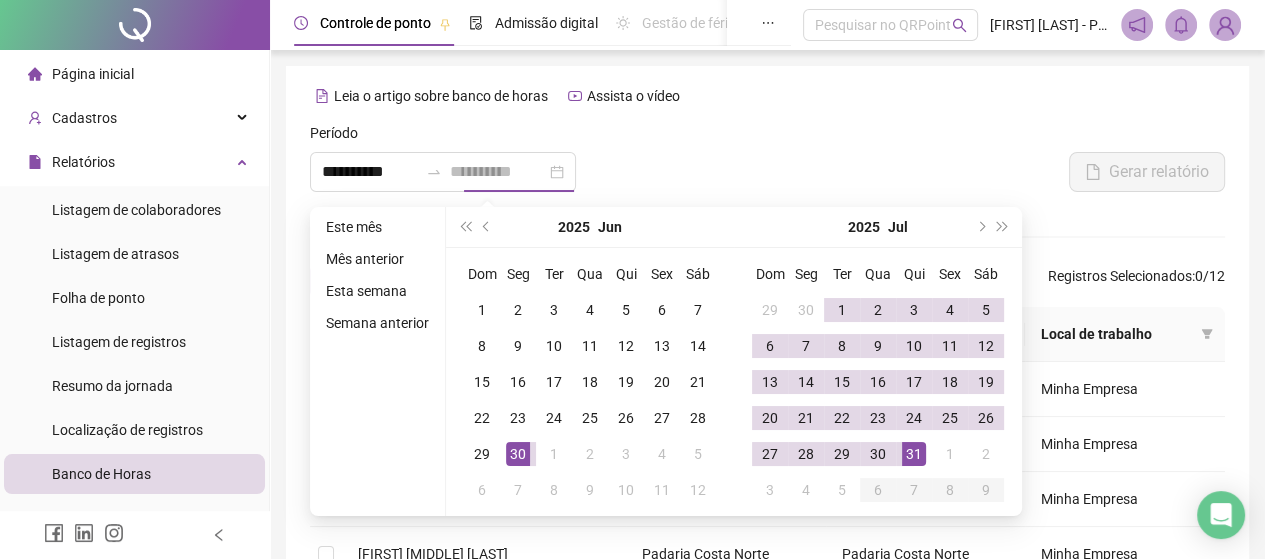 click on "31" at bounding box center [914, 454] 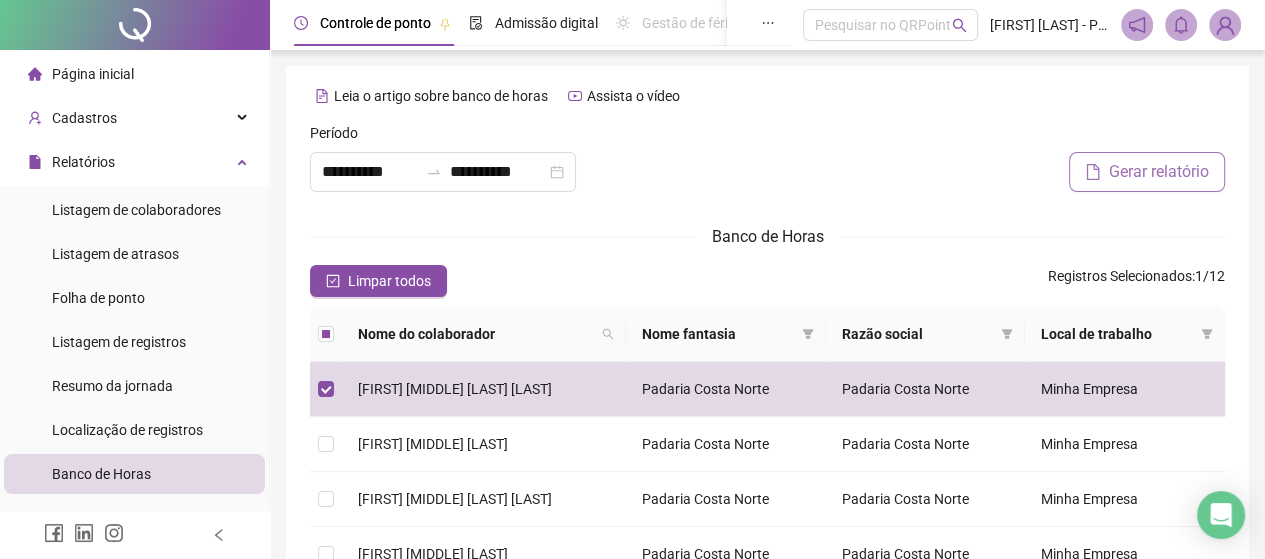 click on "Gerar relatório" at bounding box center [1147, 172] 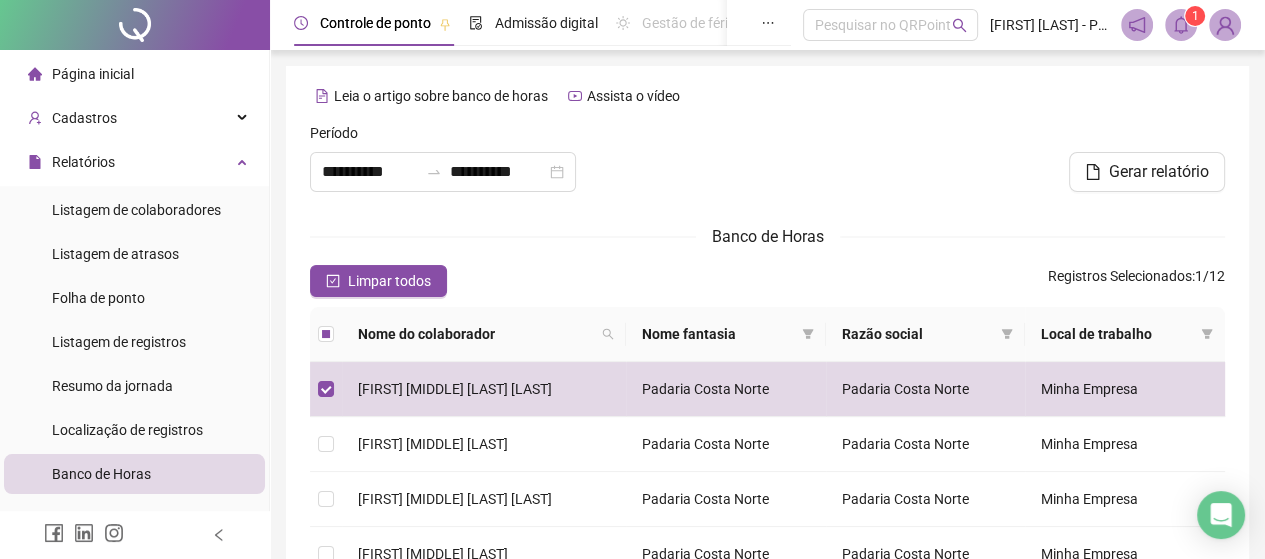 click 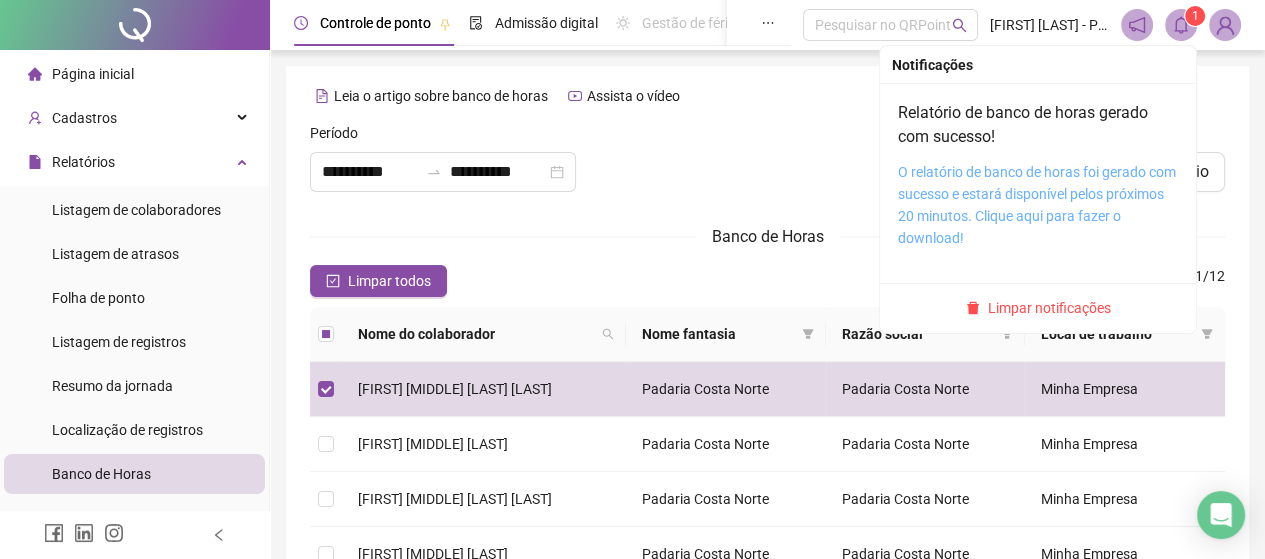 click on "O relatório de banco de horas foi gerado com sucesso e estará disponível pelos próximos 20 minutos.
Clique aqui para fazer o download!" at bounding box center (1037, 205) 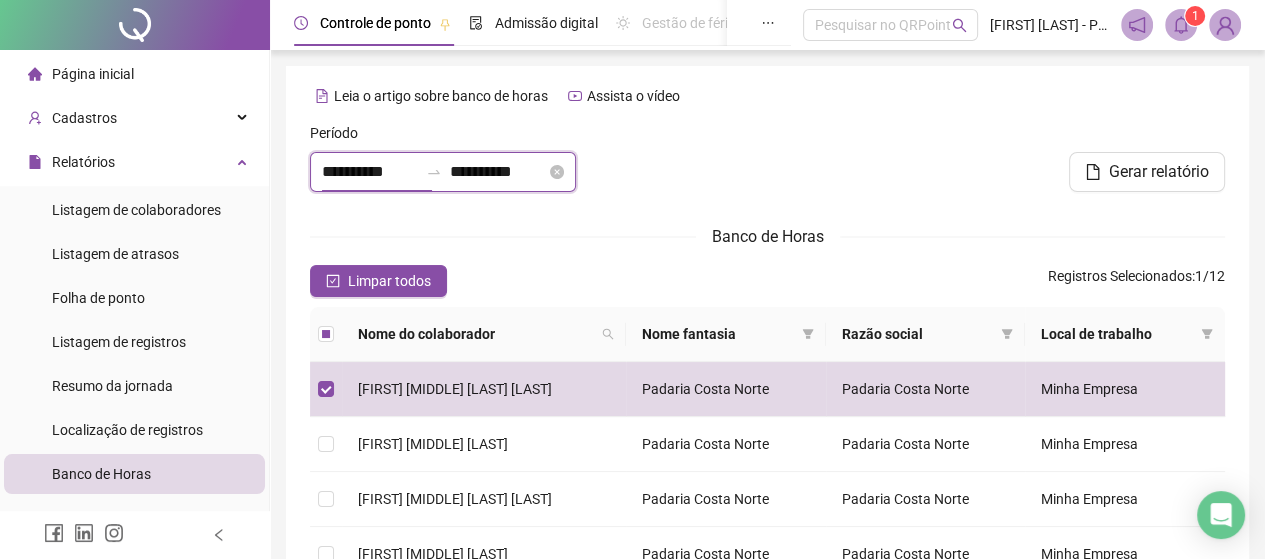 click on "**********" at bounding box center (370, 172) 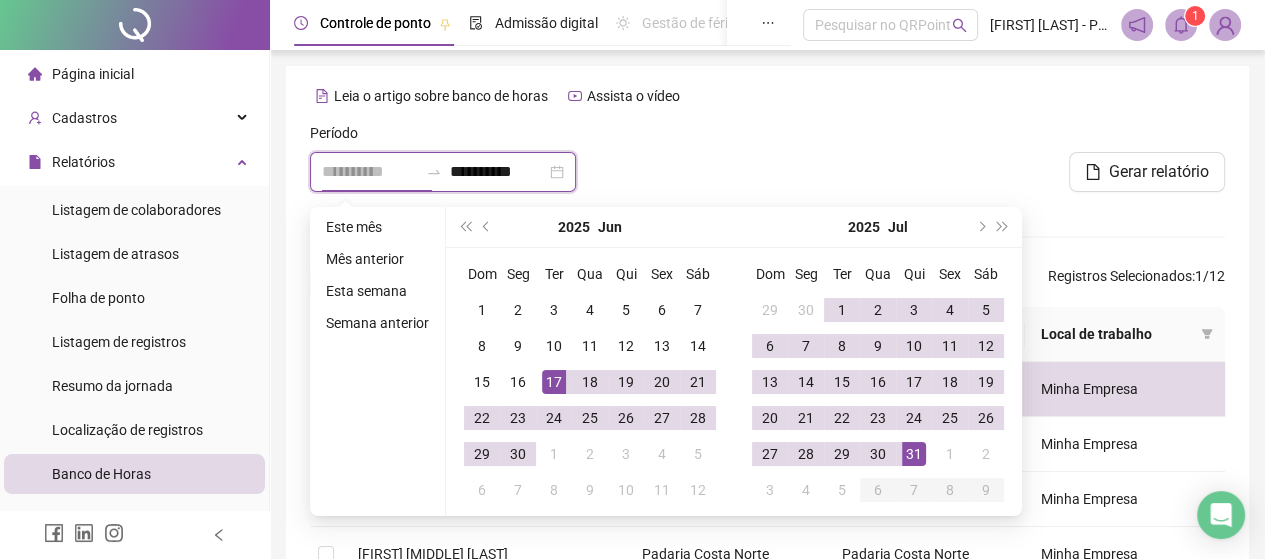 type on "**********" 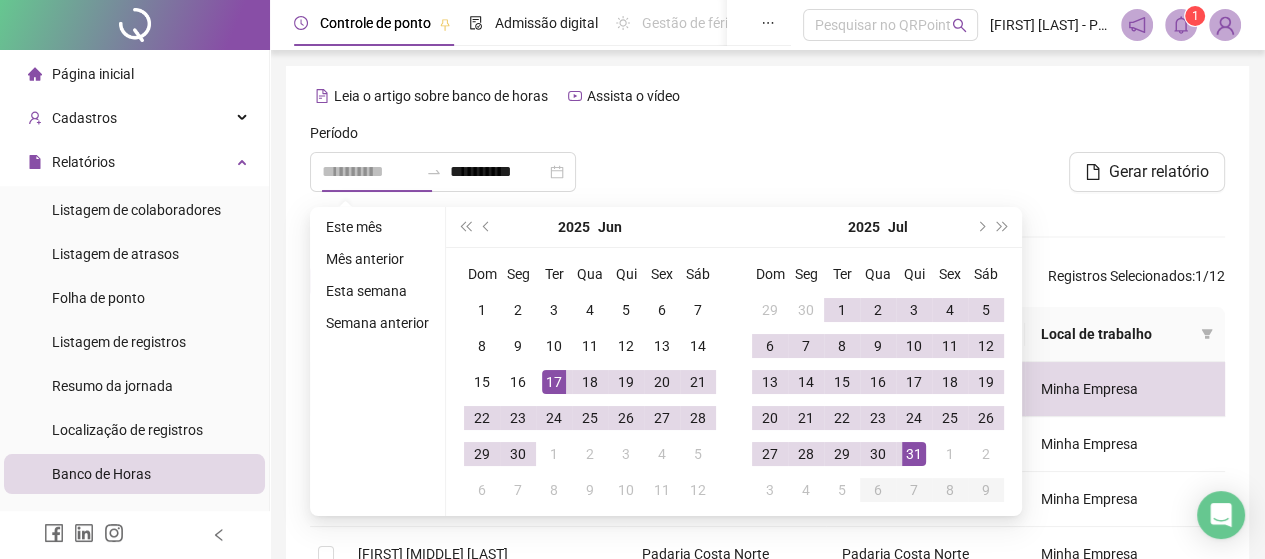 click on "17" at bounding box center (554, 382) 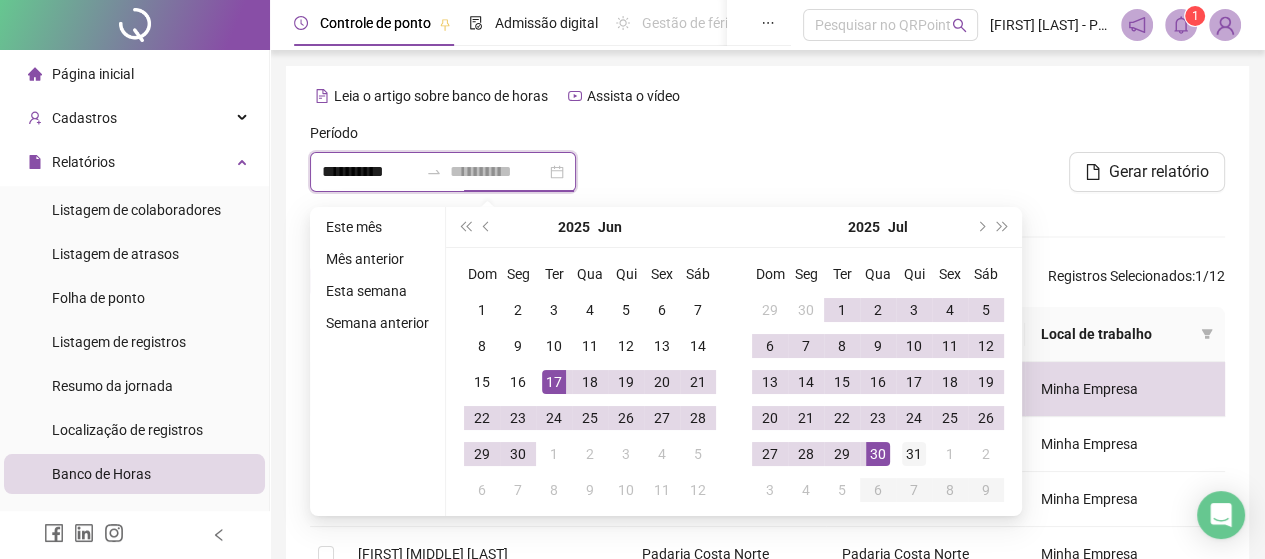 type on "**********" 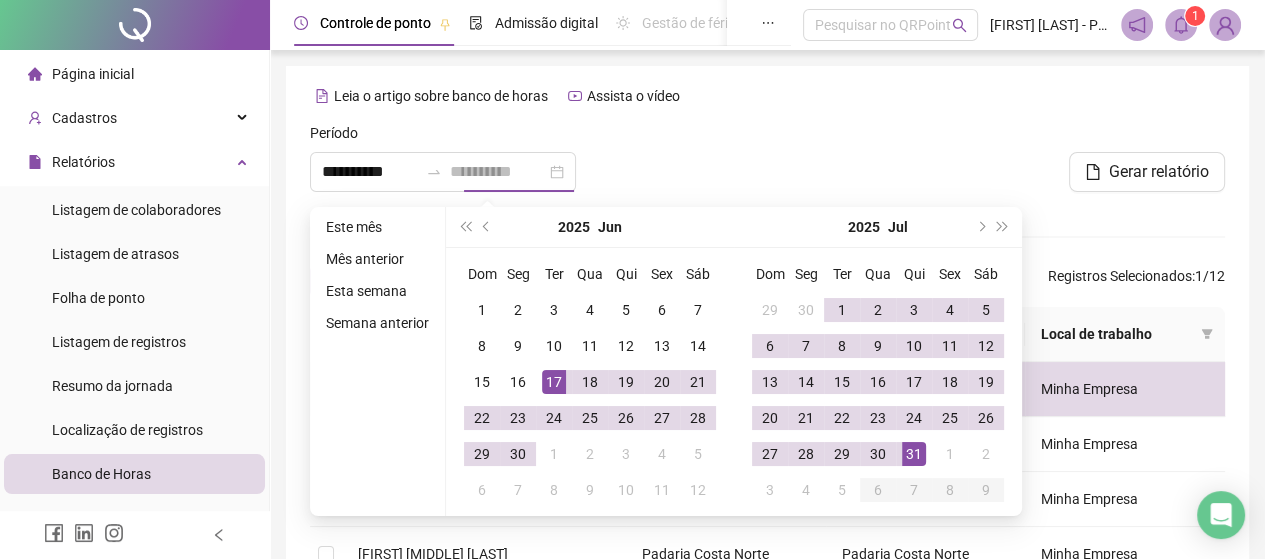 click on "31" at bounding box center [914, 454] 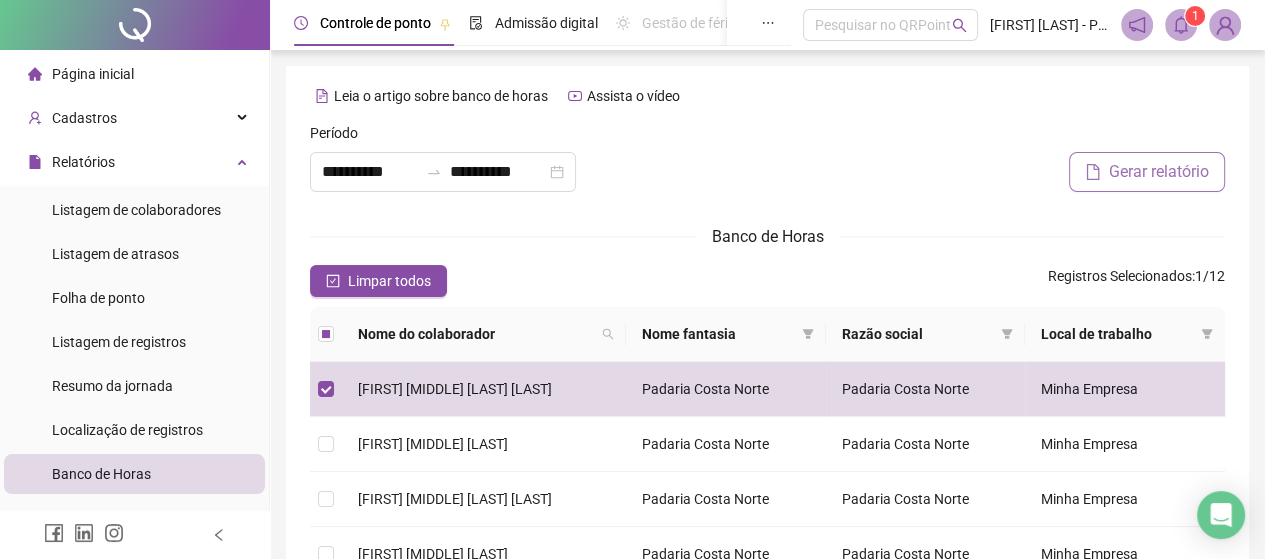 click on "Gerar relatório" at bounding box center [1159, 172] 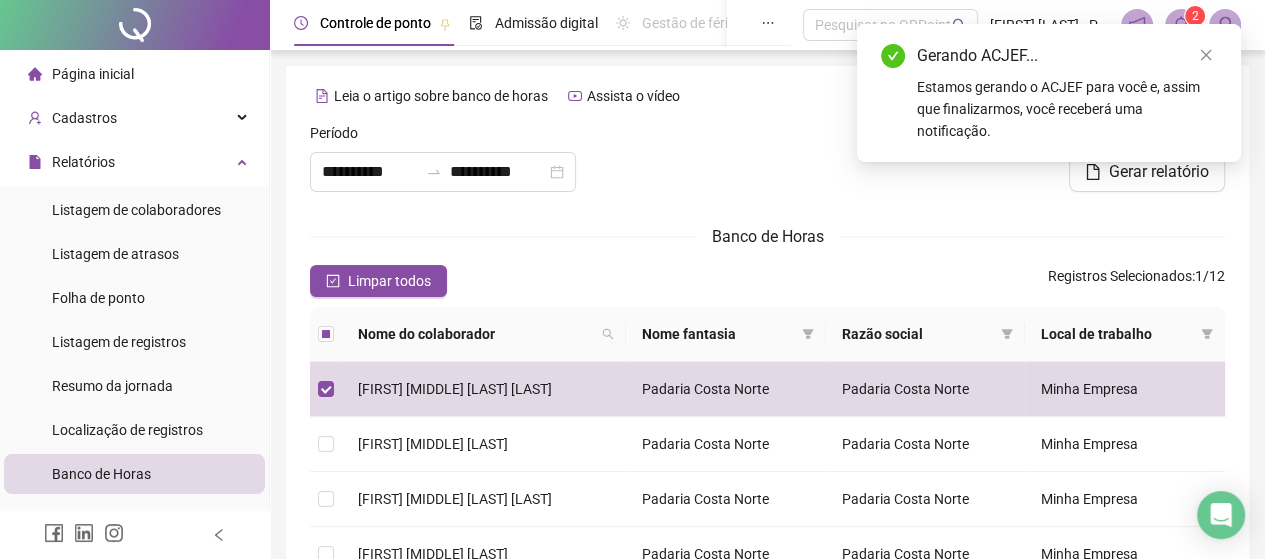 click at bounding box center [767, 165] 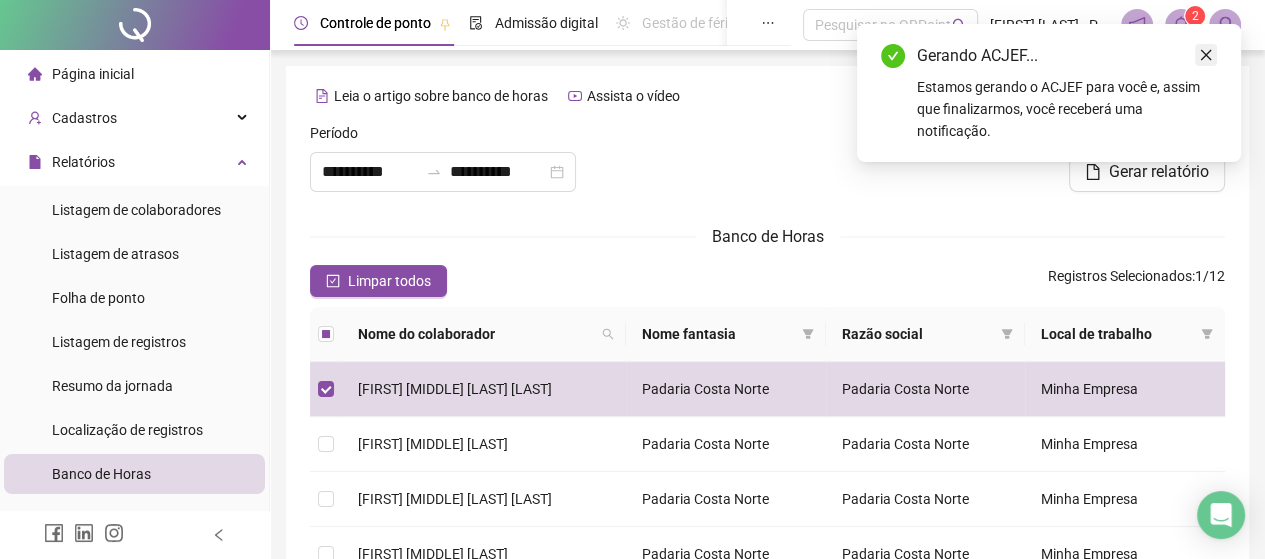 click at bounding box center [1206, 55] 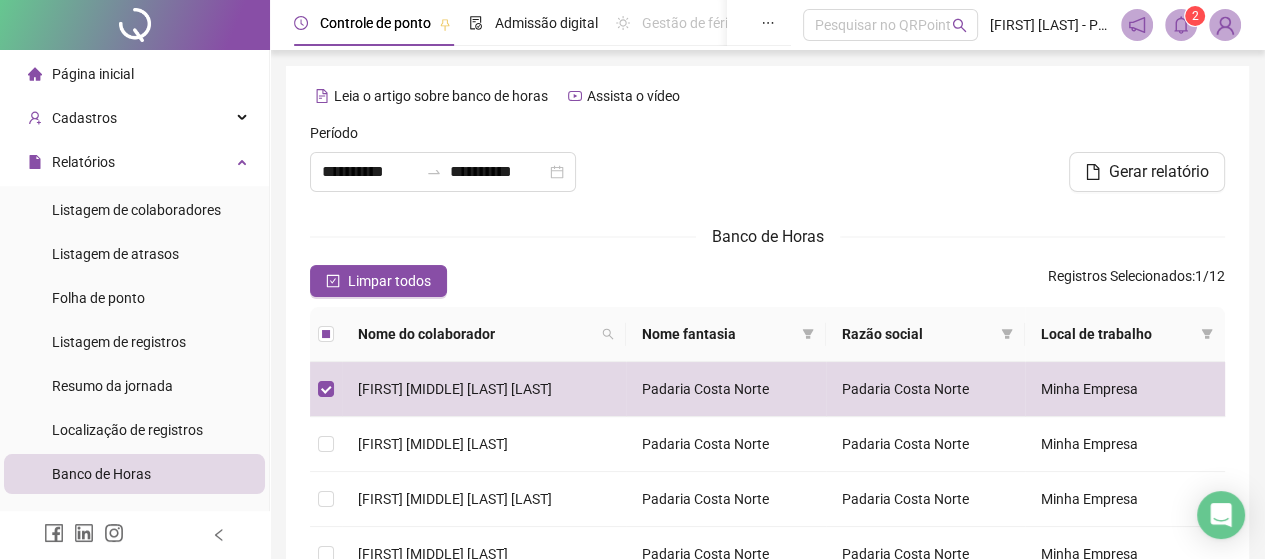 click on "2" at bounding box center [1195, 16] 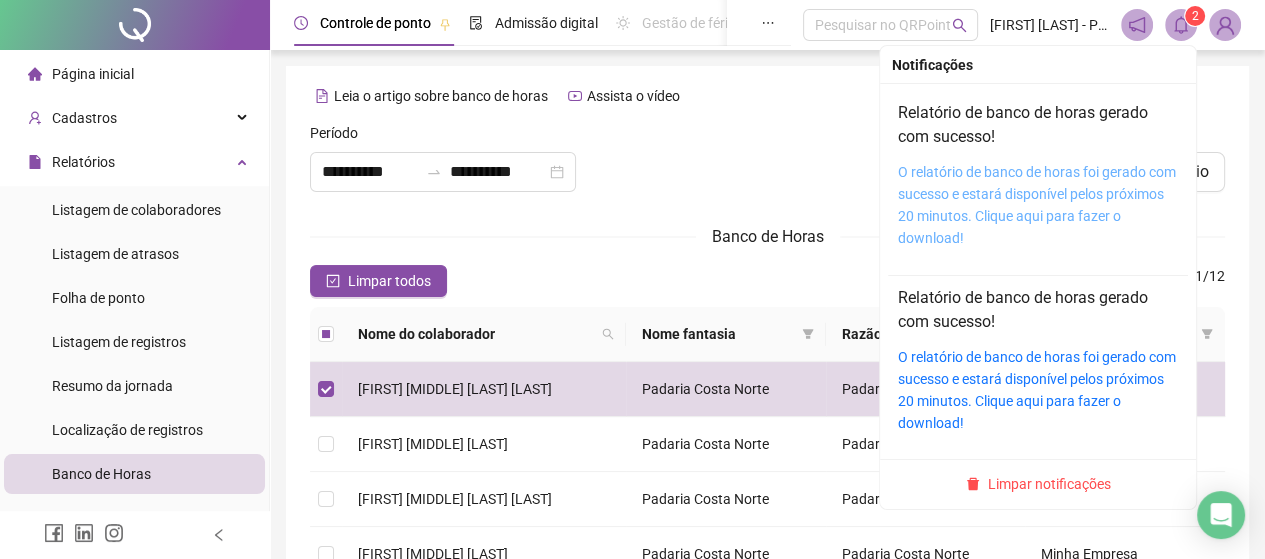 click on "O relatório de banco de horas foi gerado com sucesso e estará disponível pelos próximos 20 minutos.
Clique aqui para fazer o download!" at bounding box center [1037, 205] 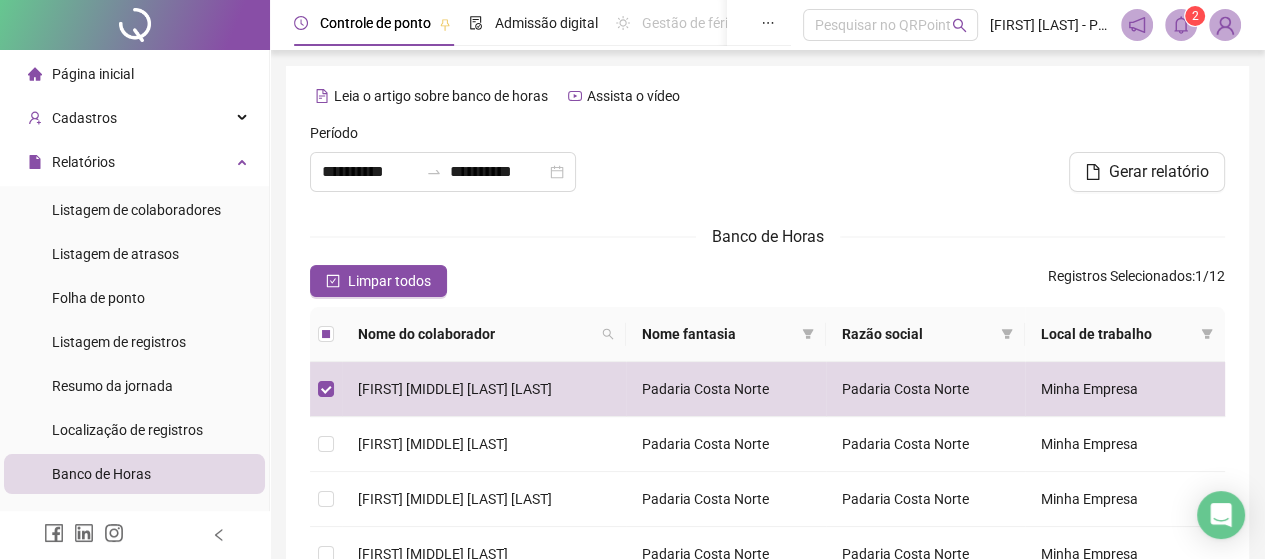 click on "Página inicial" at bounding box center (93, 74) 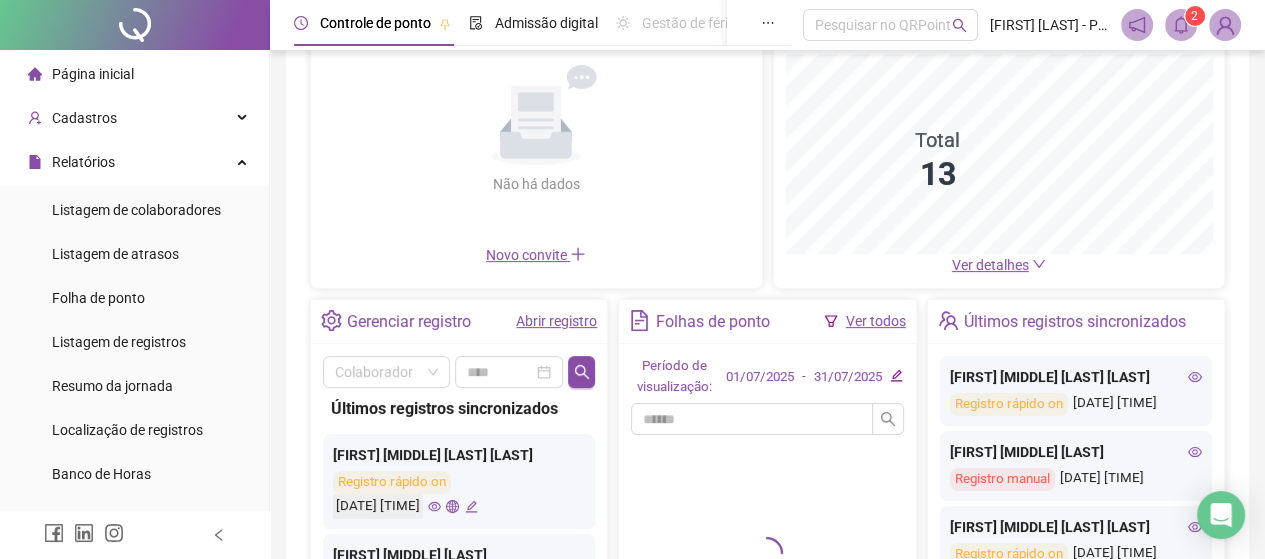 scroll, scrollTop: 200, scrollLeft: 0, axis: vertical 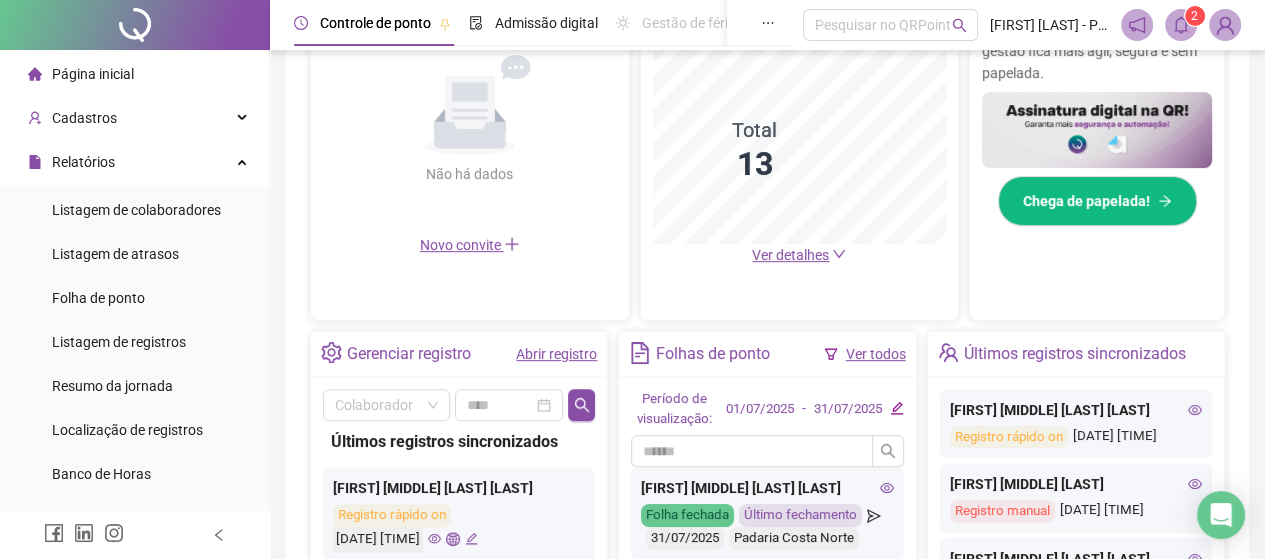 click 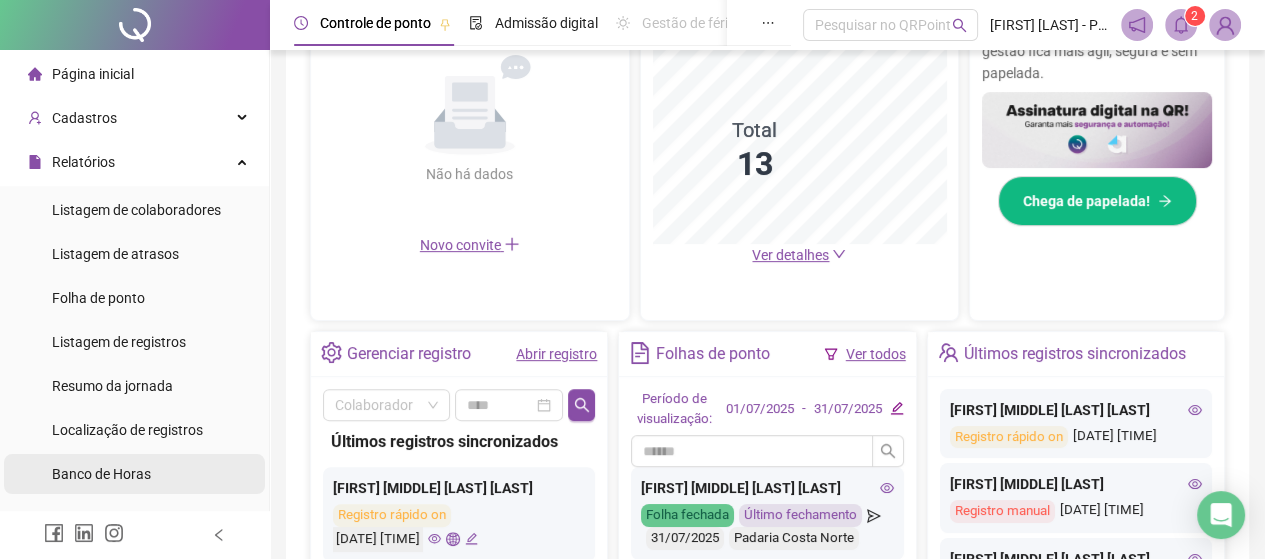 click on "Banco de Horas" at bounding box center (101, 474) 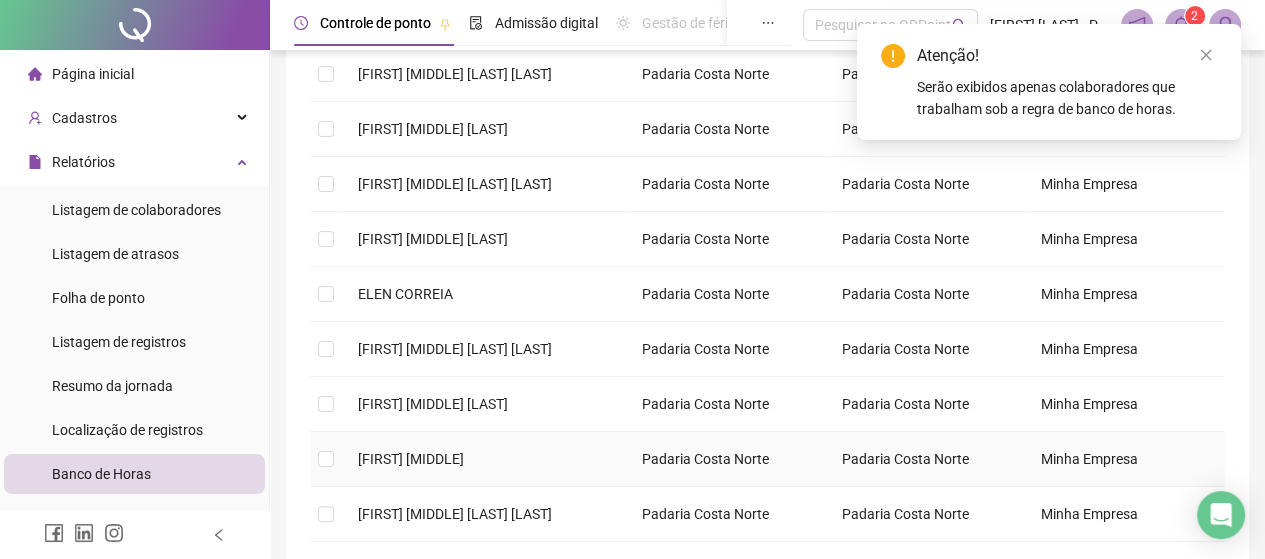 scroll, scrollTop: 94, scrollLeft: 0, axis: vertical 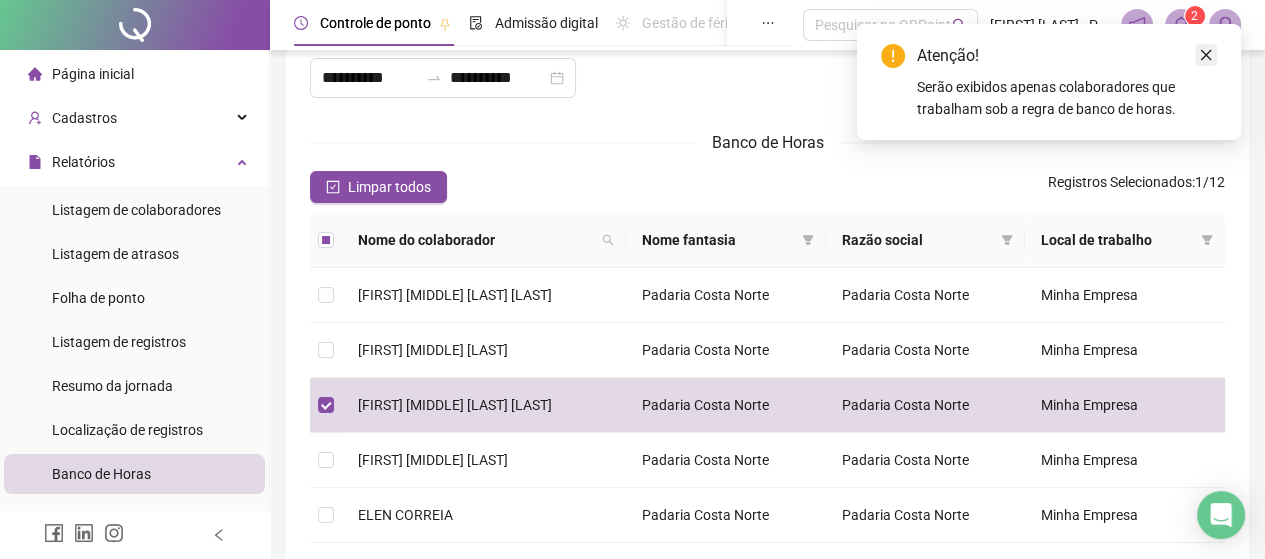 click 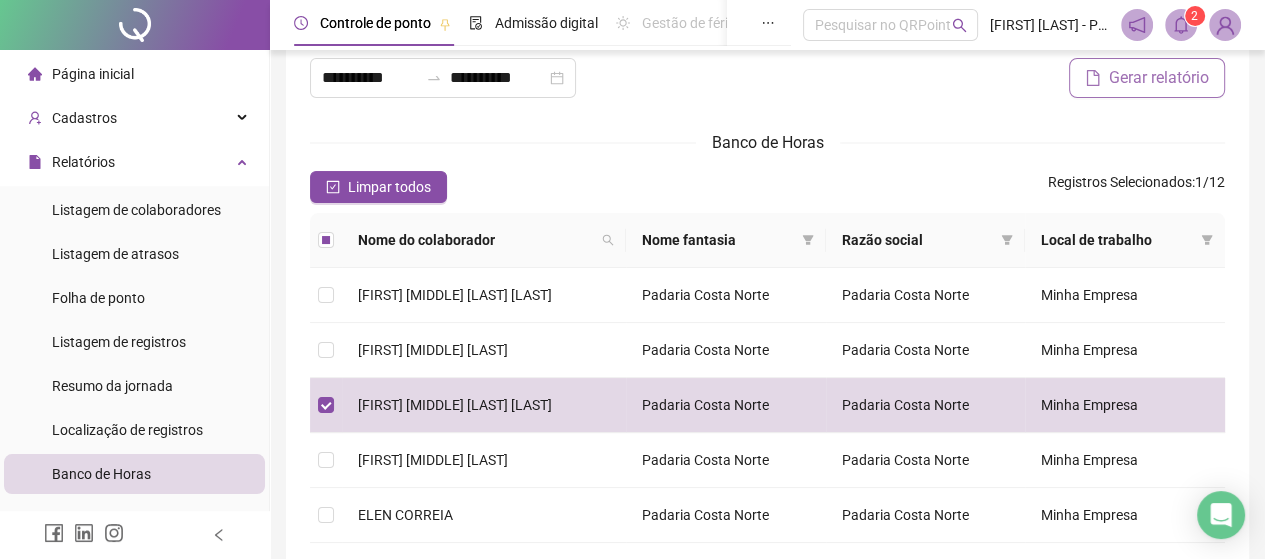 click on "Gerar relatório" at bounding box center [1159, 78] 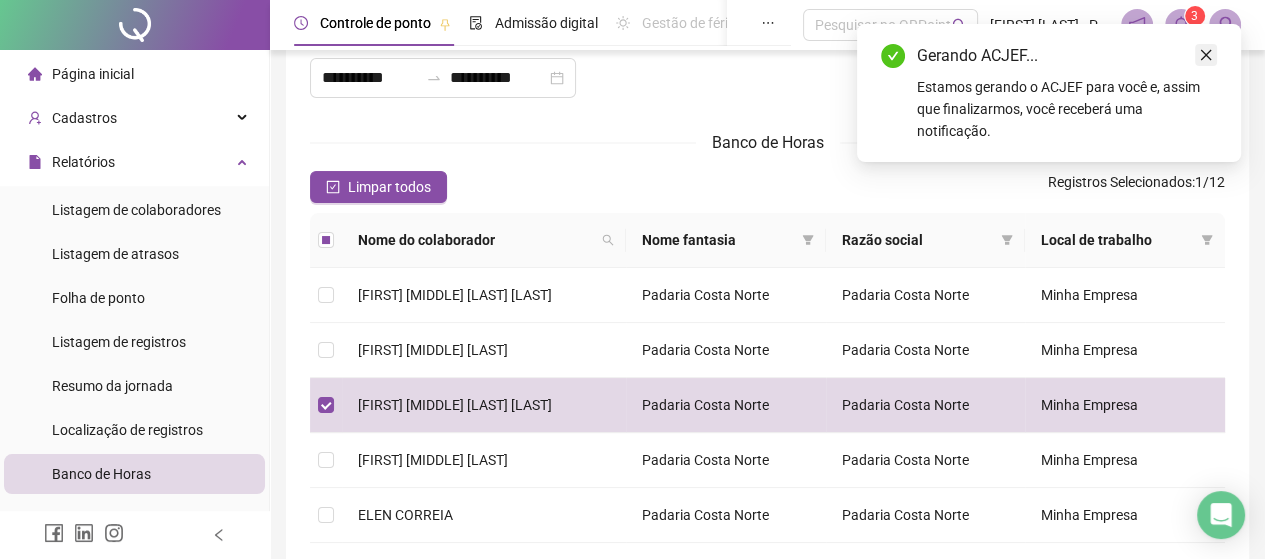 click 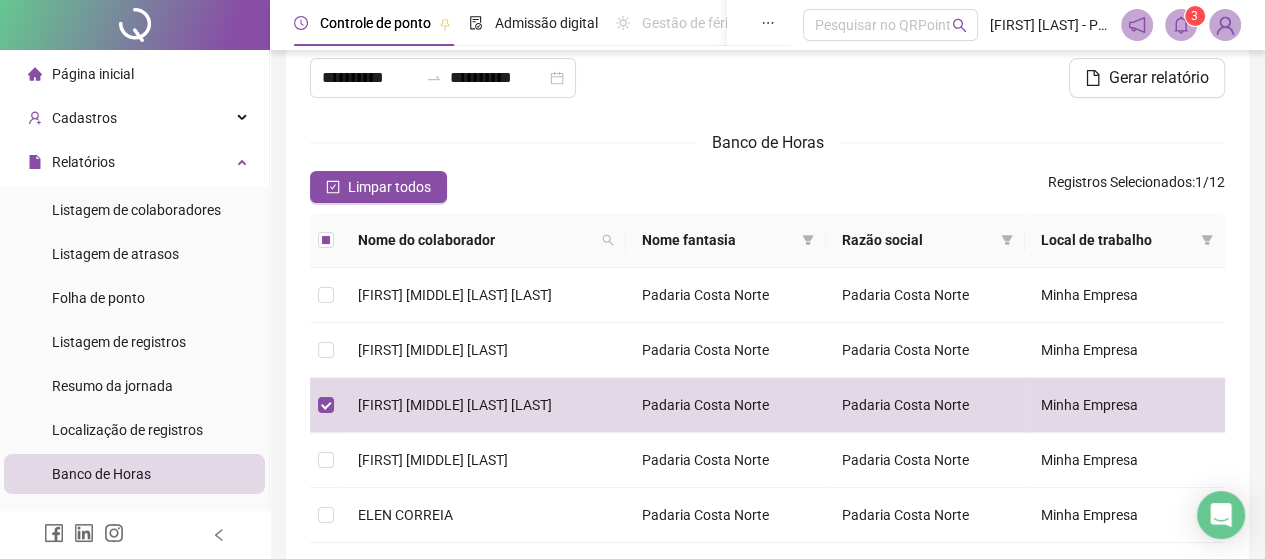 click 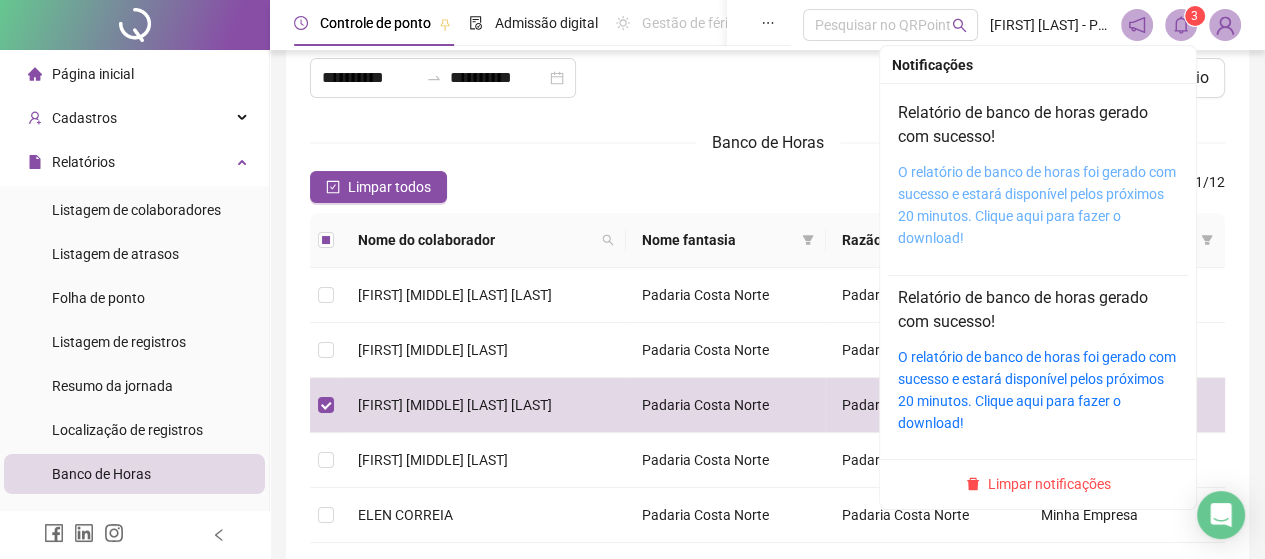 click on "O relatório de banco de horas foi gerado com sucesso e estará disponível pelos próximos 20 minutos.
Clique aqui para fazer o download!" at bounding box center [1037, 205] 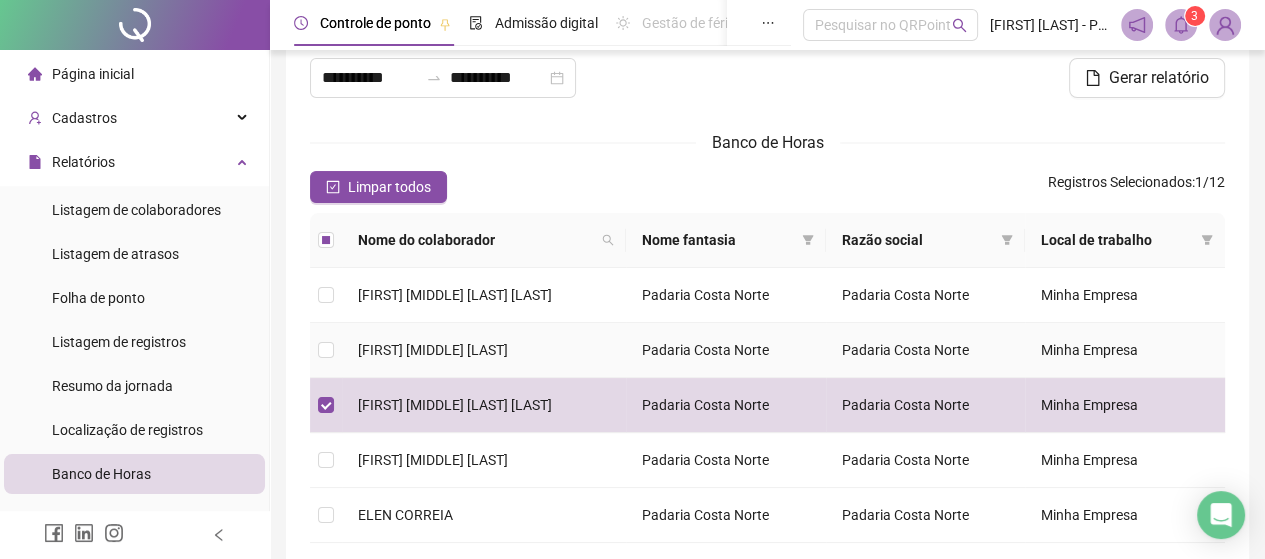 click on "Nome do colaborador Nome fantasia Razão social Local de trabalho           [FIRST] [MIDDLE] [LAST] [LAST] Padaria Costa Norte Padaria Costa Norte Minha Empresa [FIRST] [MIDDLE] [LAST] Padaria Costa Norte Padaria Costa Norte Minha Empresa [FIRST] [MIDDLE] [LAST] [LAST] Padaria Costa Norte Padaria Costa Norte Minha Empresa [FIRST] [MIDDLE] [LAST] Padaria Costa Norte Padaria Costa Norte Minha Empresa [FIRST] [MIDDLE] [LAST] Padaria Costa Norte Padaria Costa Norte Minha Empresa [FIRST] [MIDDLE] [LAST] [LAST] Padaria Costa Norte Padaria Costa Norte Minha Empresa [FIRST] [MIDDLE] [LAST] Padaria Costa Norte Padaria Costa Norte Minha Empresa [FIRST] [MIDDLE] Padaria Costa Norte Padaria Costa Norte Minha Empresa [FIRST] [MIDDLE] [LAST] Padaria Costa Norte Padaria Costa Norte Minha Empresa [FIRST] [MIDDLE] [LAST] [LAST] Padaria Costa Norte Padaria Costa Norte Minha Empresa 1 2" at bounding box center [767, 547] 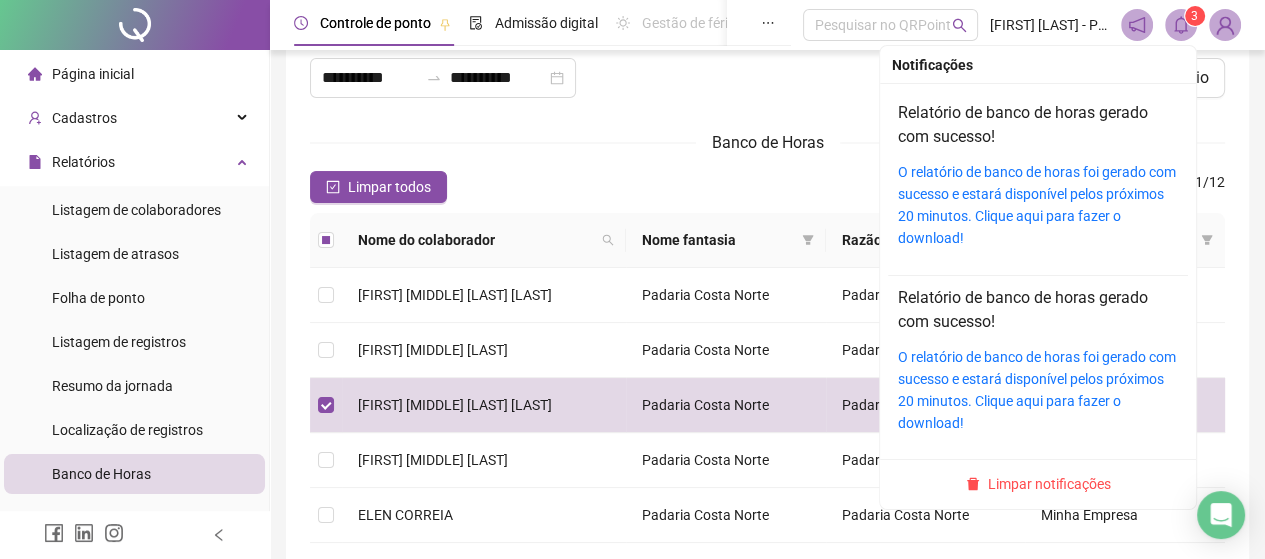 click 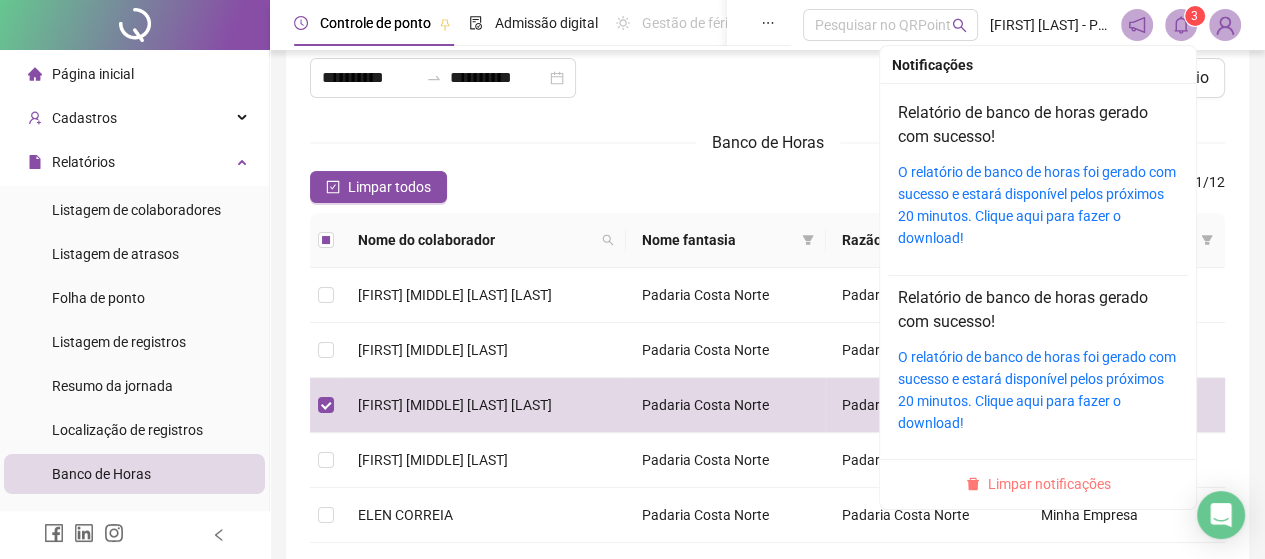 click on "Limpar notificações" at bounding box center (1049, 484) 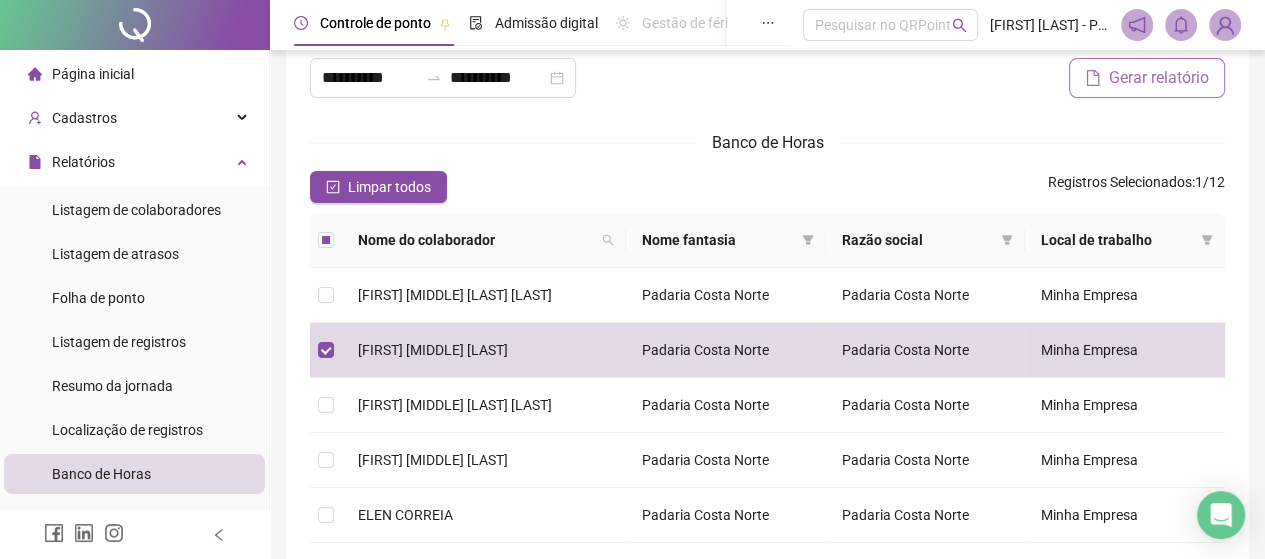 click on "Gerar relatório" at bounding box center [1159, 78] 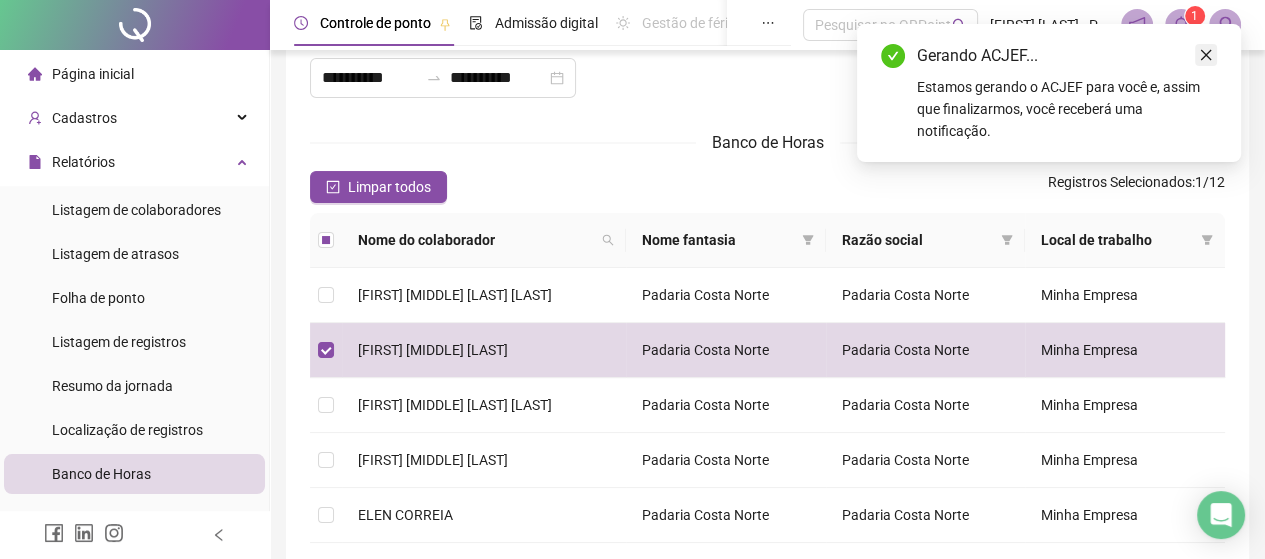 click 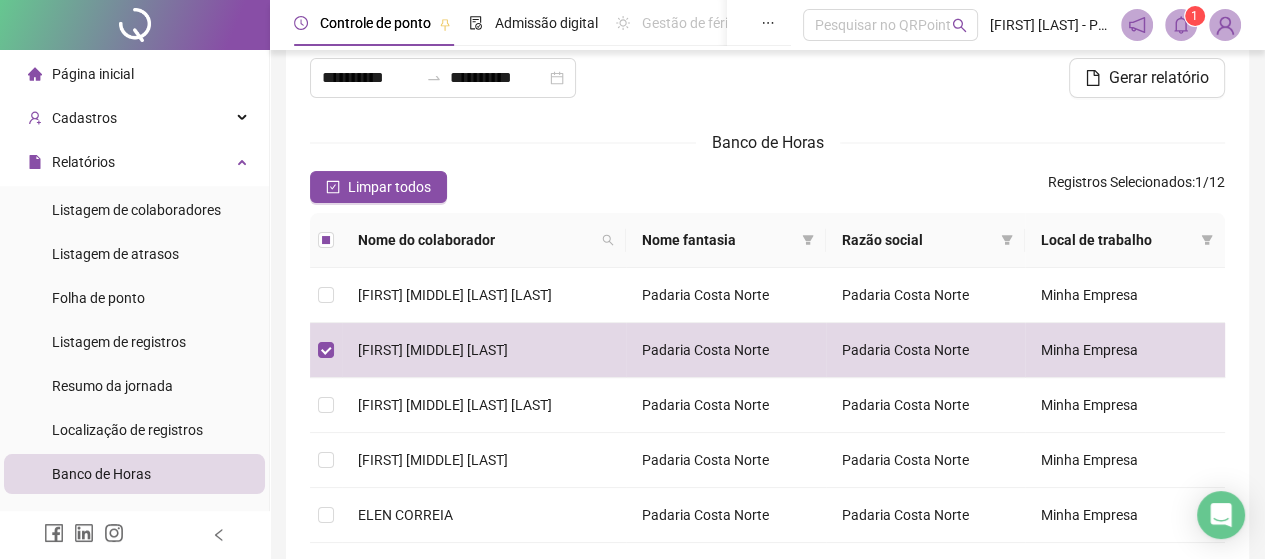 click 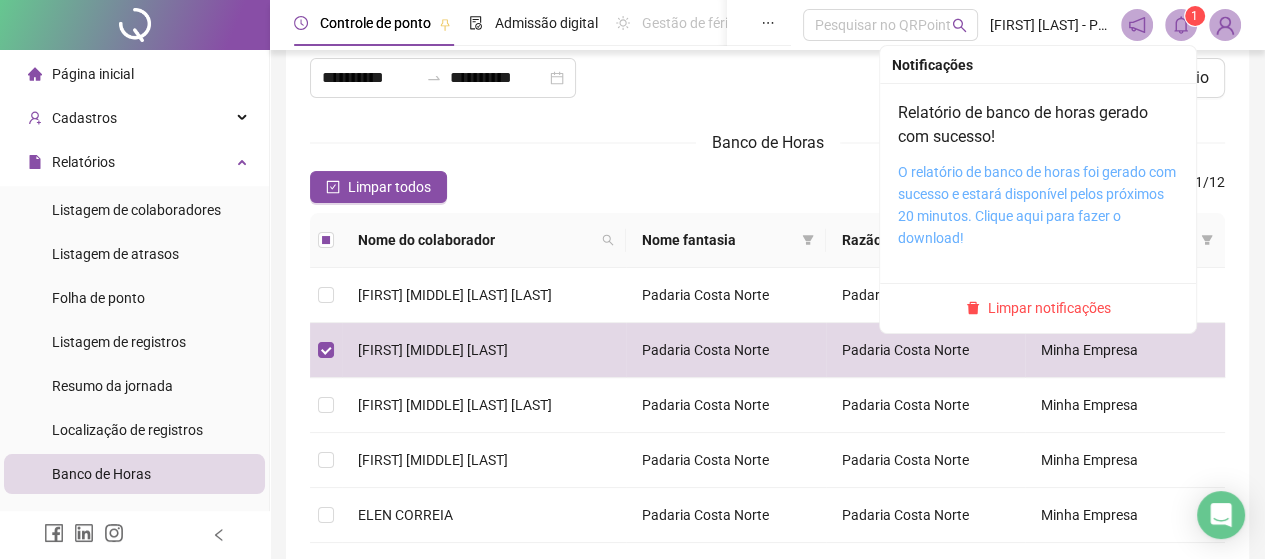 click on "O relatório de banco de horas foi gerado com sucesso e estará disponível pelos próximos 20 minutos.
Clique aqui para fazer o download!" at bounding box center (1037, 205) 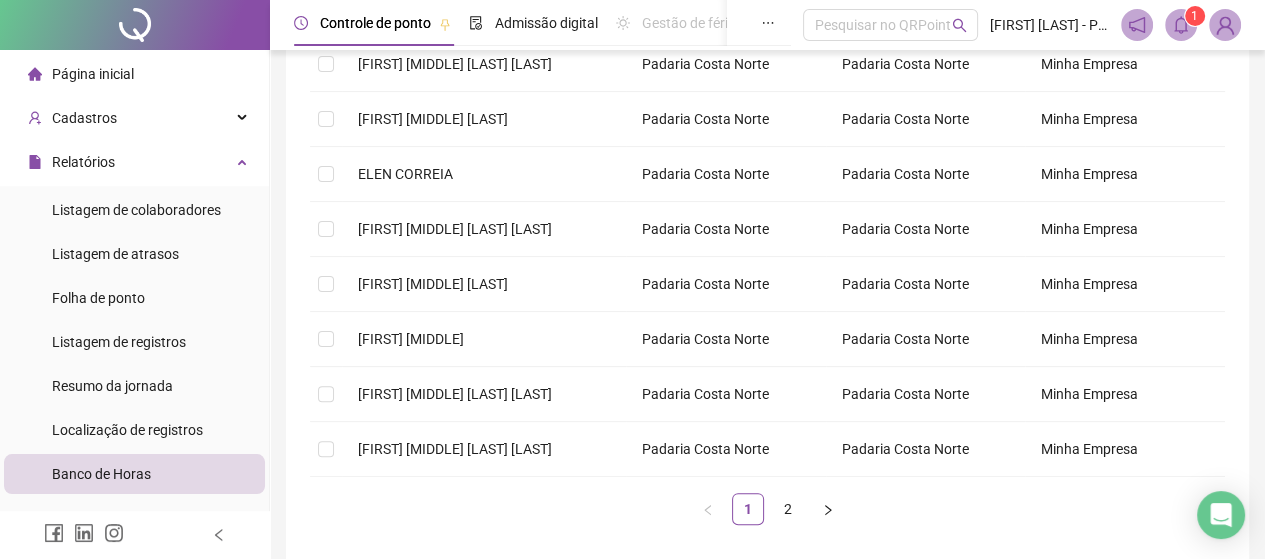 scroll, scrollTop: 524, scrollLeft: 0, axis: vertical 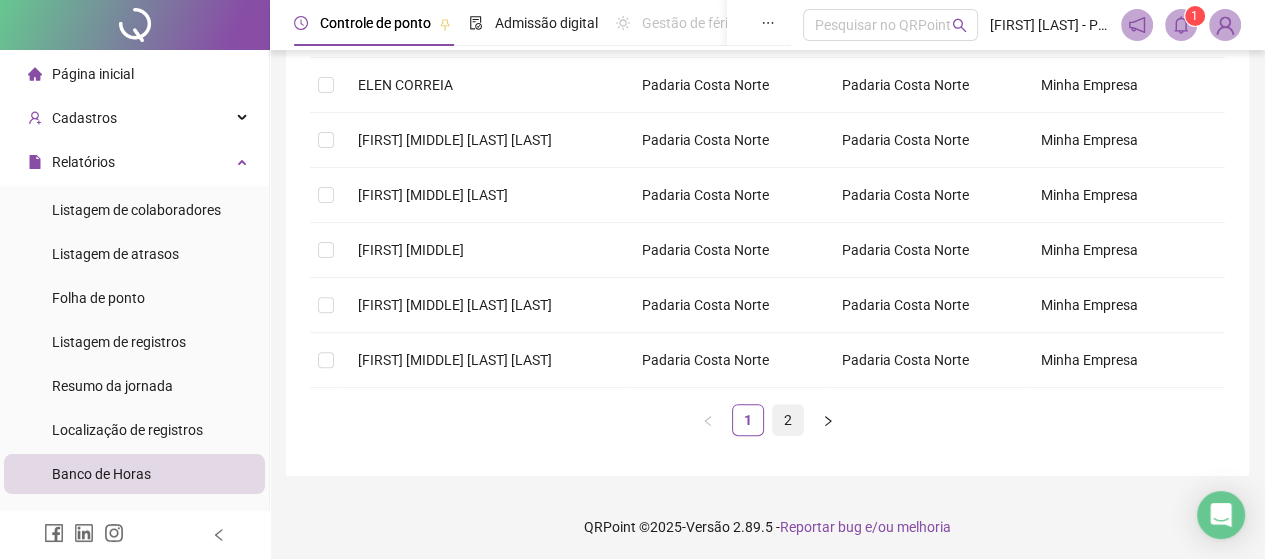 click on "2" at bounding box center [788, 420] 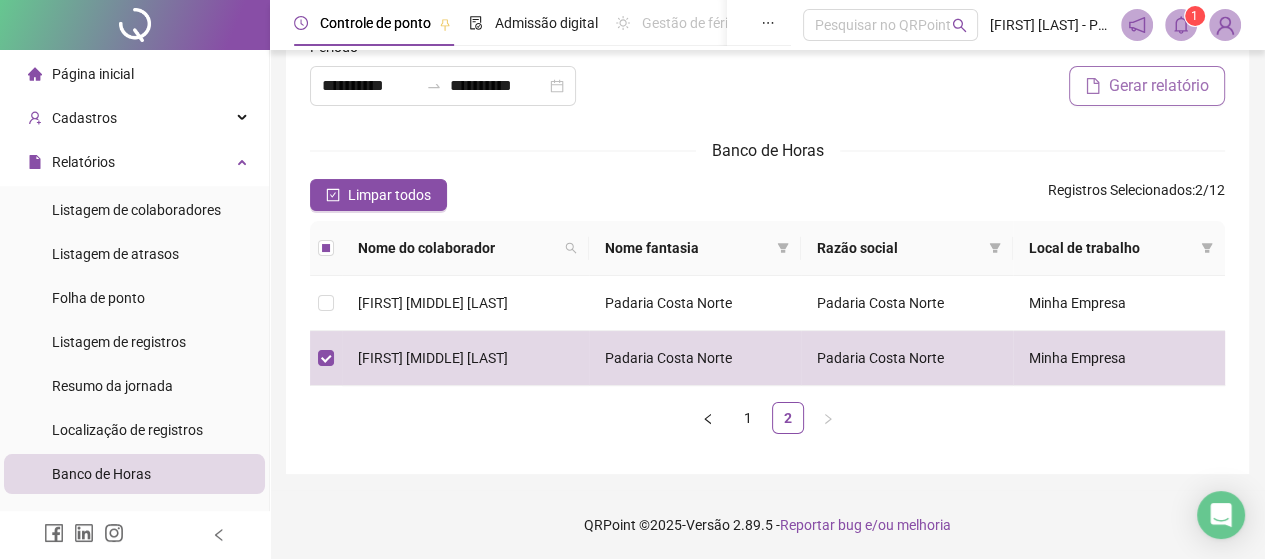 click on "Gerar relatório" at bounding box center (1159, 86) 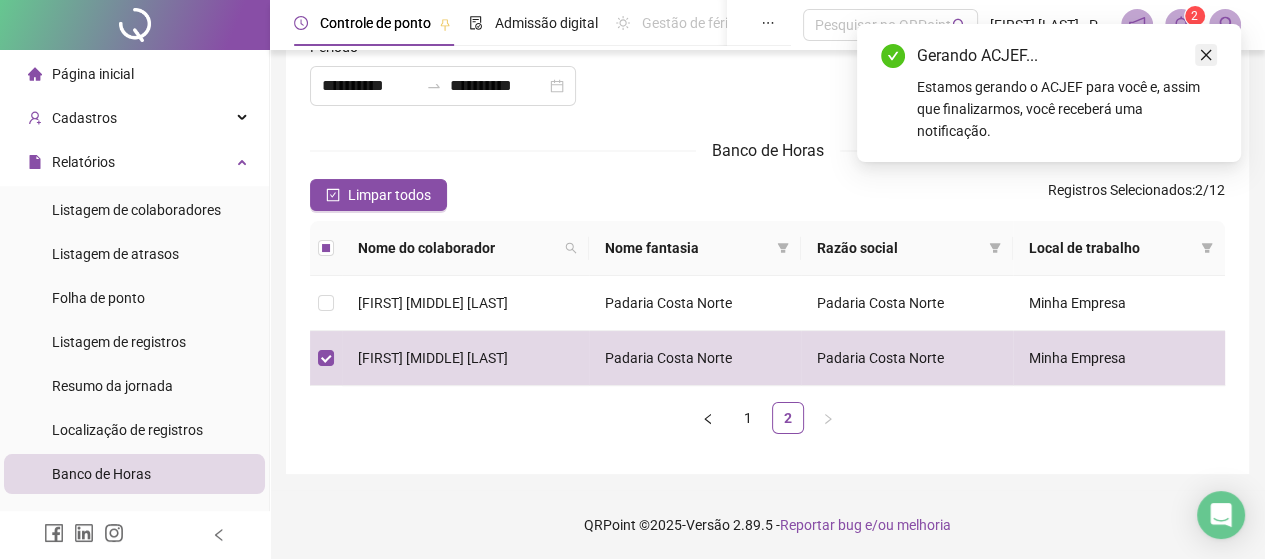 click 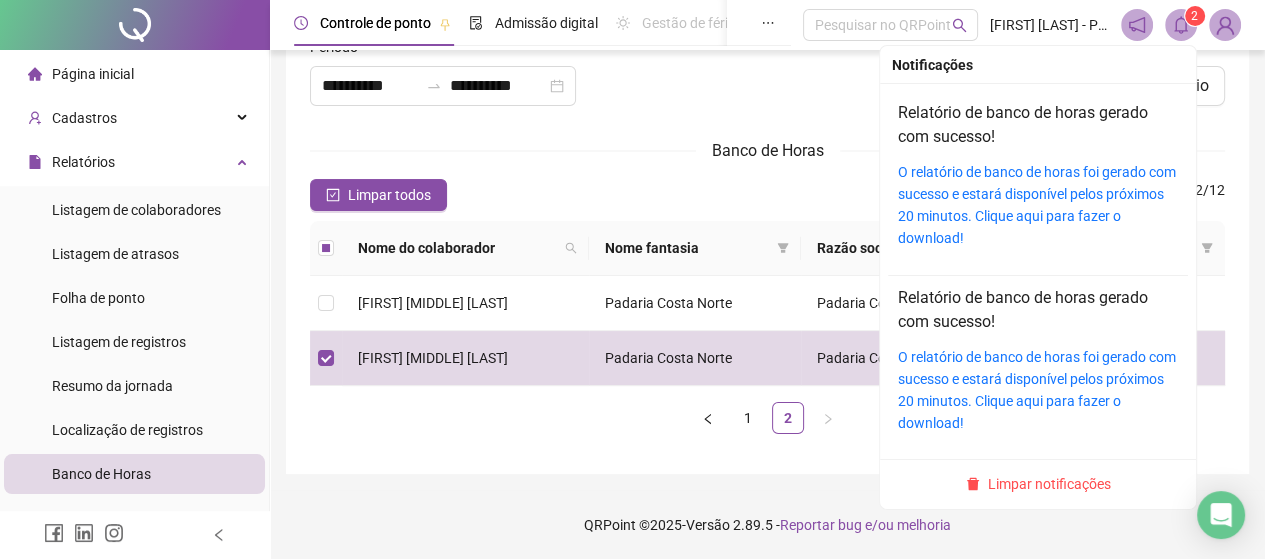 click 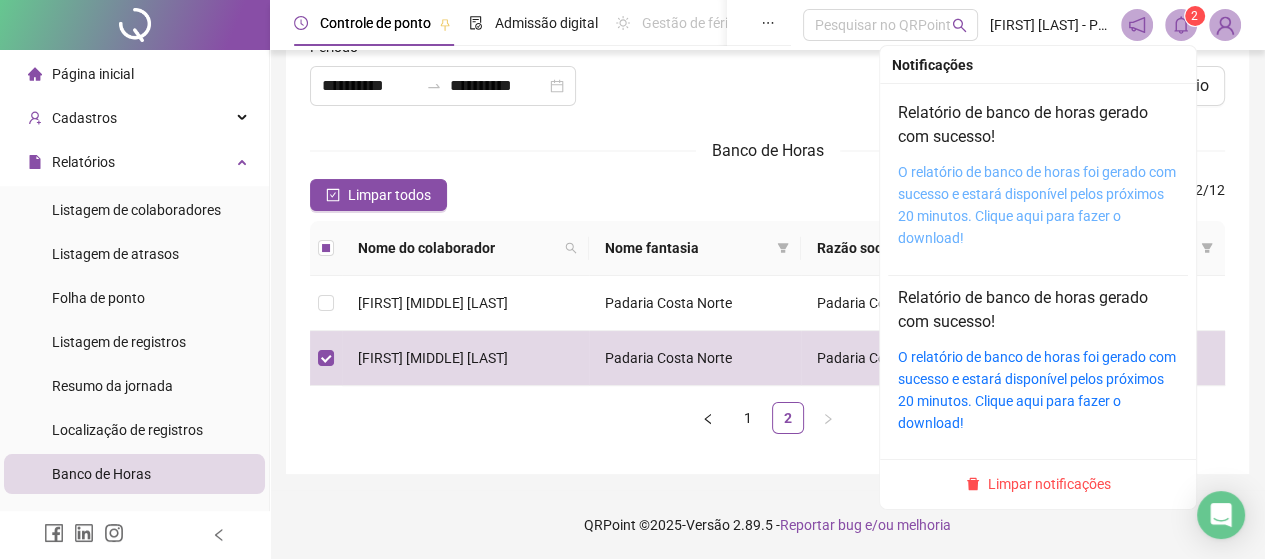 click on "O relatório de banco de horas foi gerado com sucesso e estará disponível pelos próximos 20 minutos.
Clique aqui para fazer o download!" at bounding box center (1037, 205) 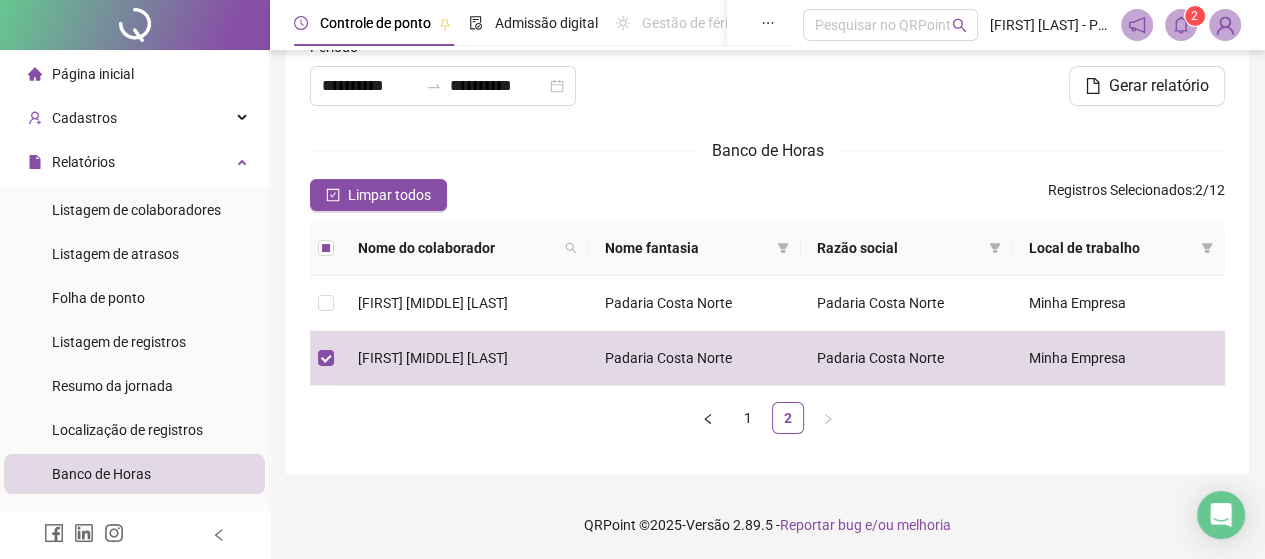 click at bounding box center [1181, 25] 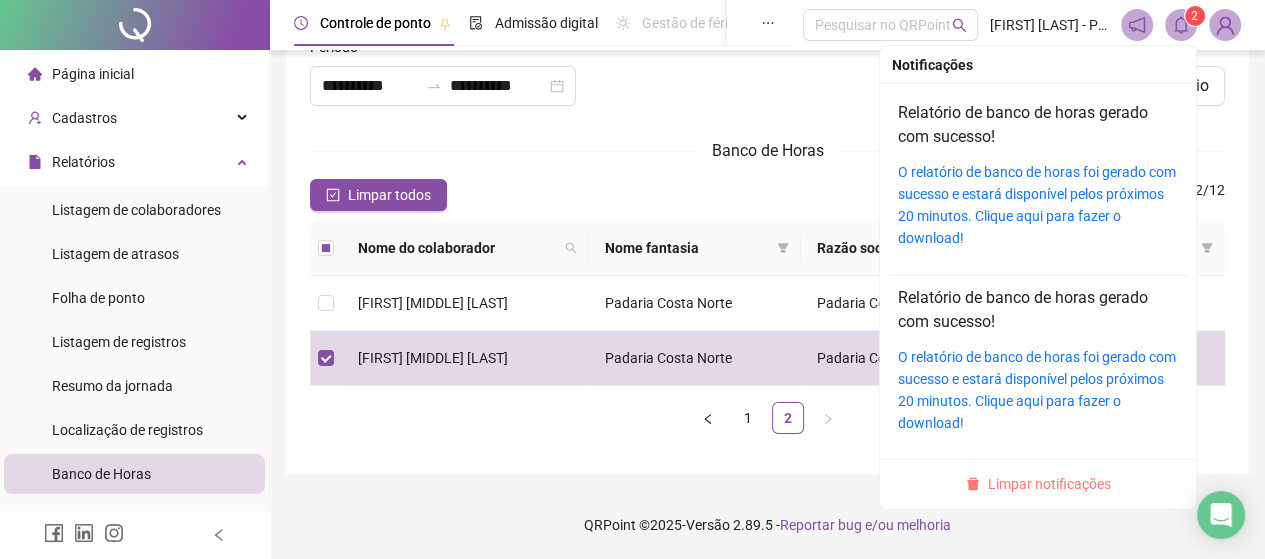 click on "Limpar notificações" at bounding box center [1049, 484] 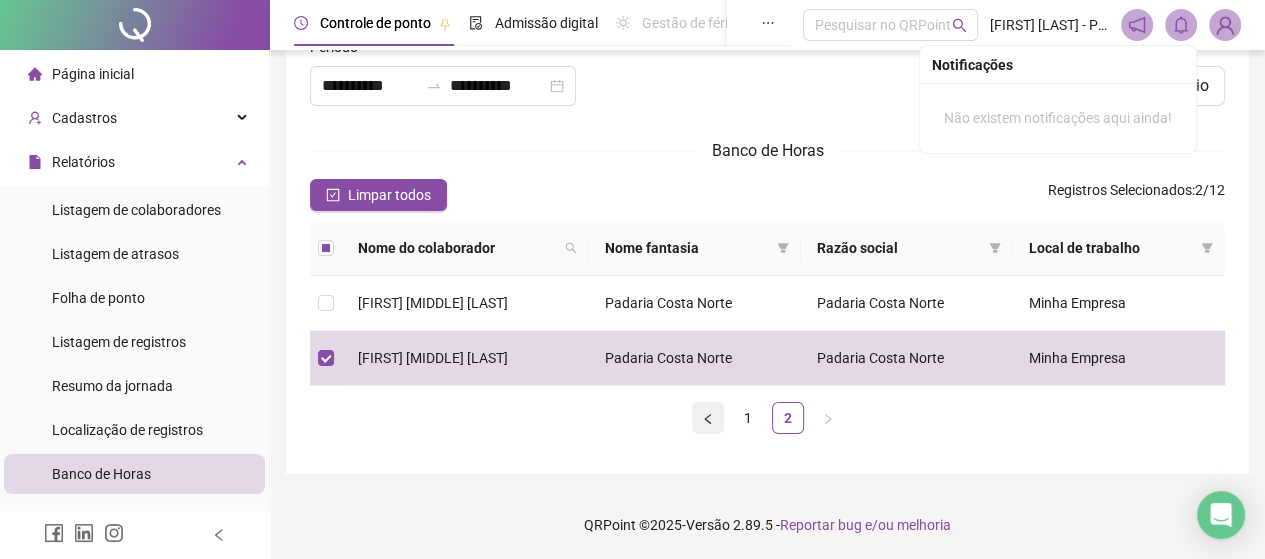 click 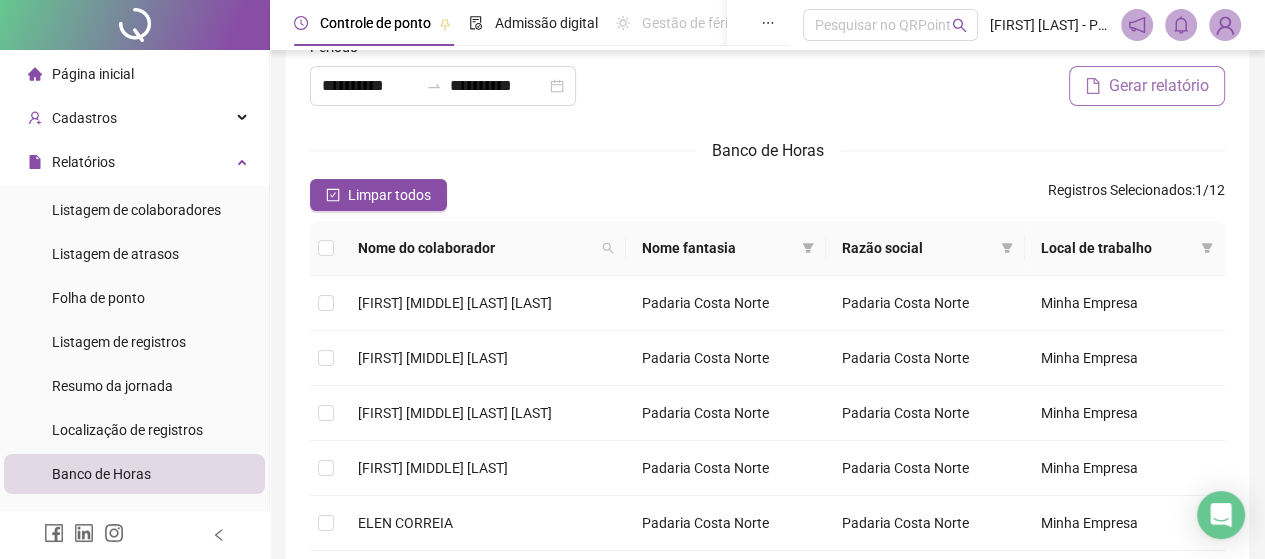 click on "Gerar relatório" at bounding box center (1159, 86) 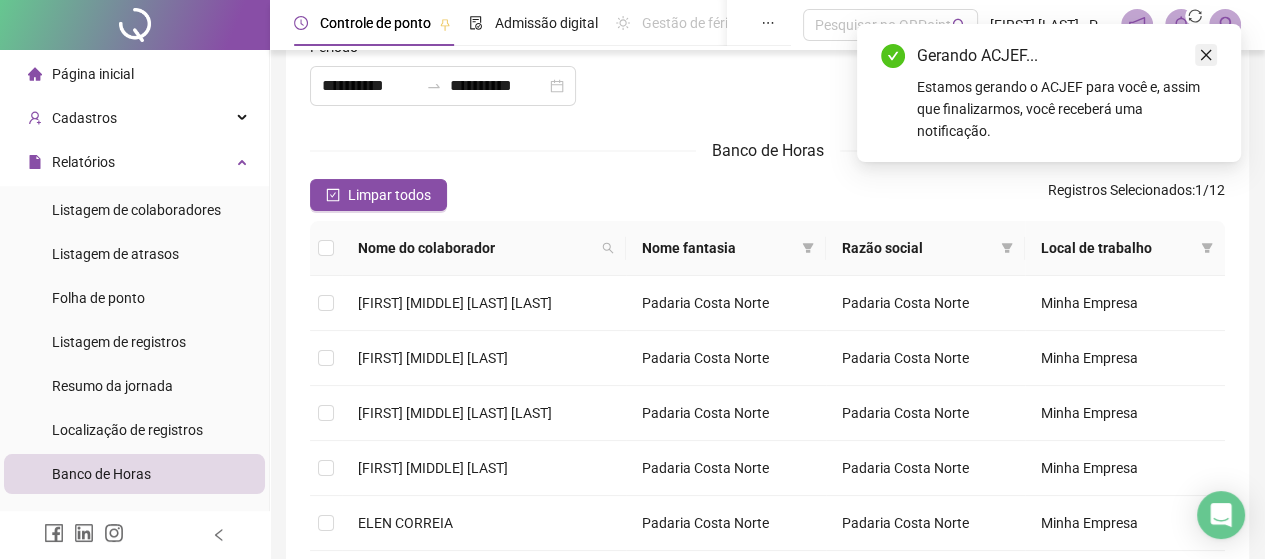click 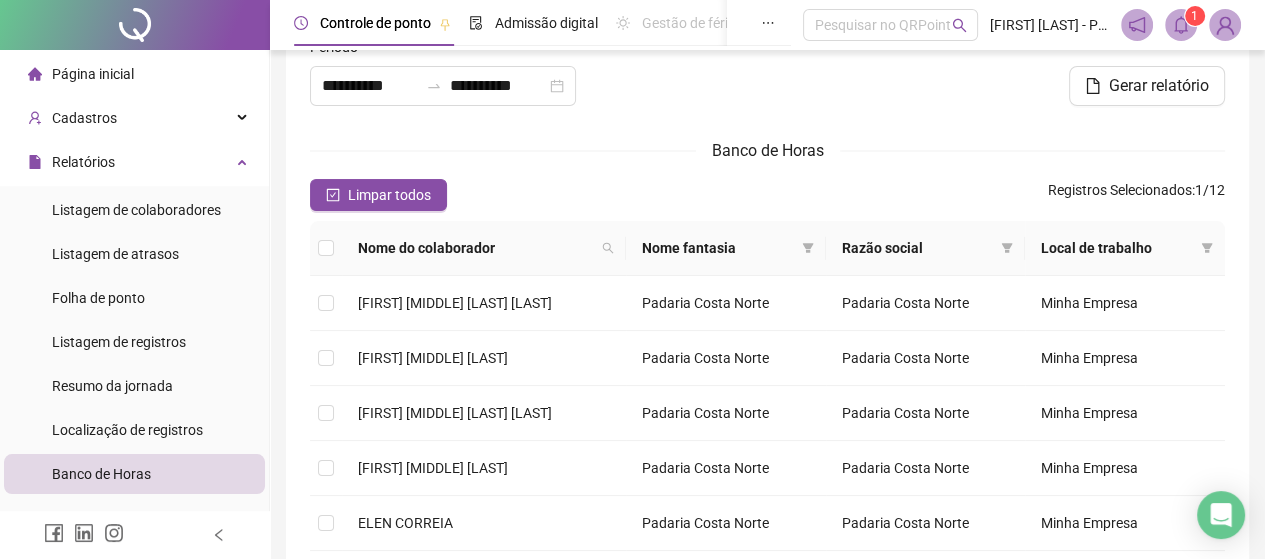click 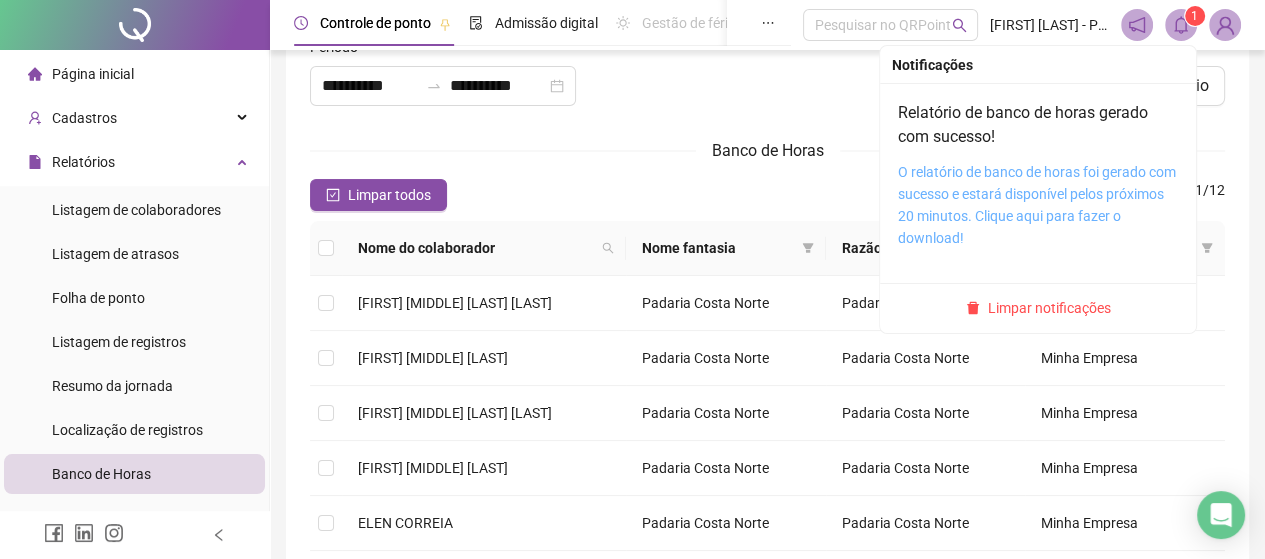 click on "O relatório de banco de horas foi gerado com sucesso e estará disponível pelos próximos 20 minutos.
Clique aqui para fazer o download!" at bounding box center (1037, 205) 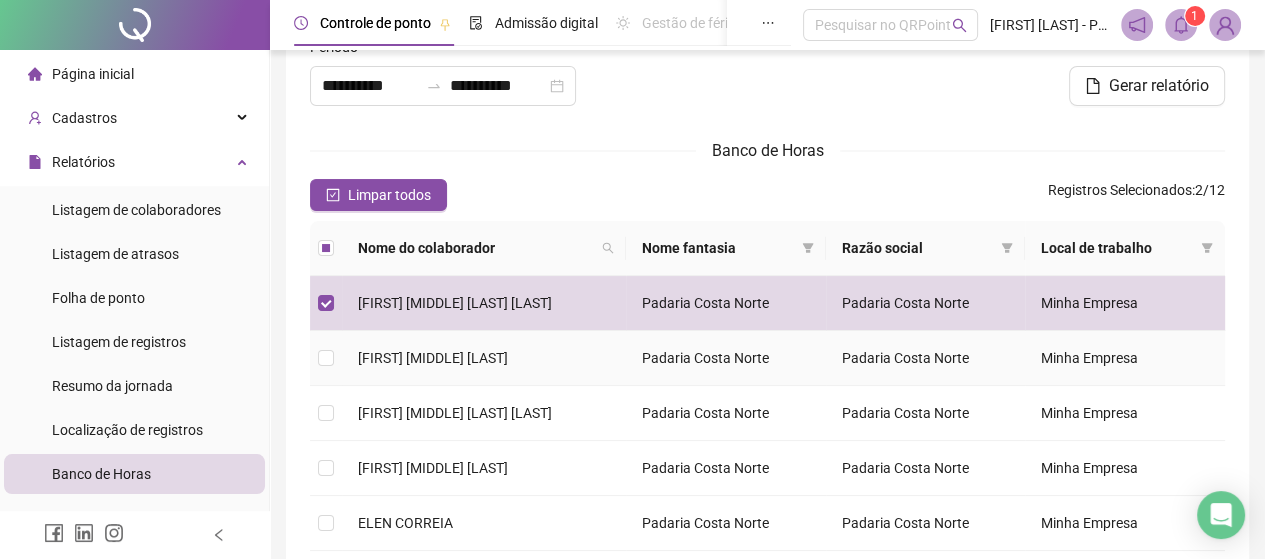 click at bounding box center (326, 358) 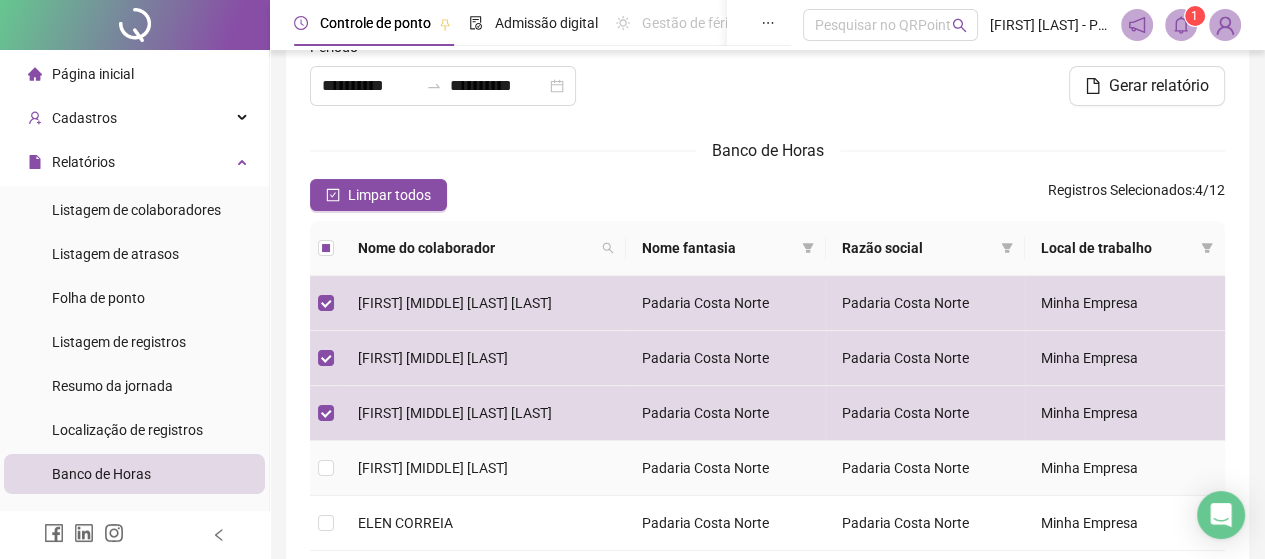 click at bounding box center [326, 468] 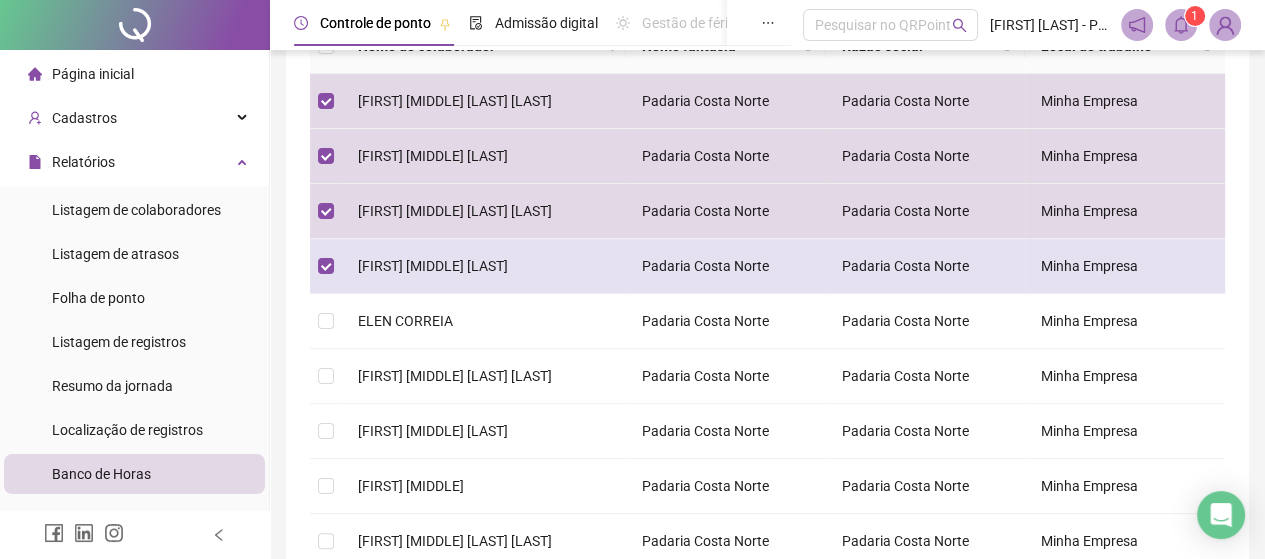 scroll, scrollTop: 386, scrollLeft: 0, axis: vertical 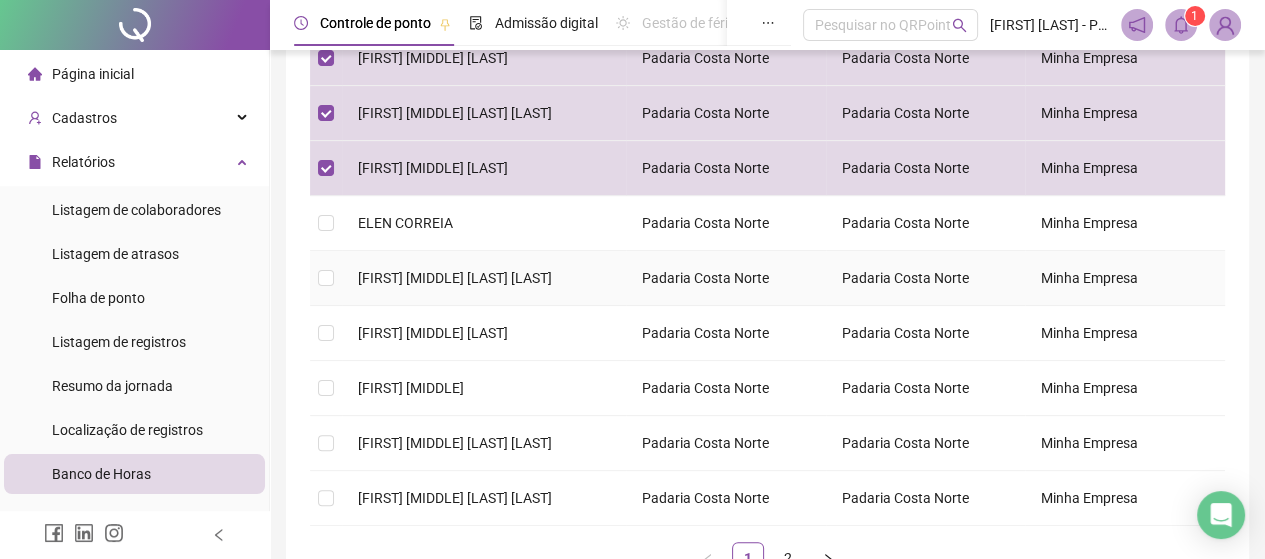 click on "[FIRST] [MIDDLE] [LAST] [LAST]" at bounding box center (455, 278) 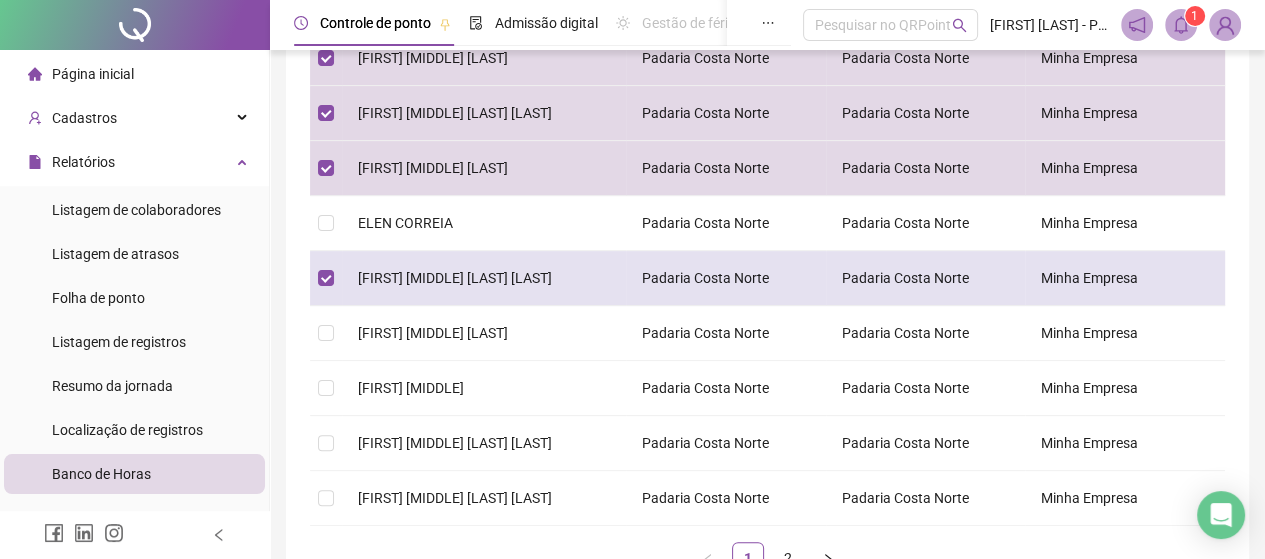 click on "[FIRST] [MIDDLE] [LAST] [LAST]" at bounding box center [484, 278] 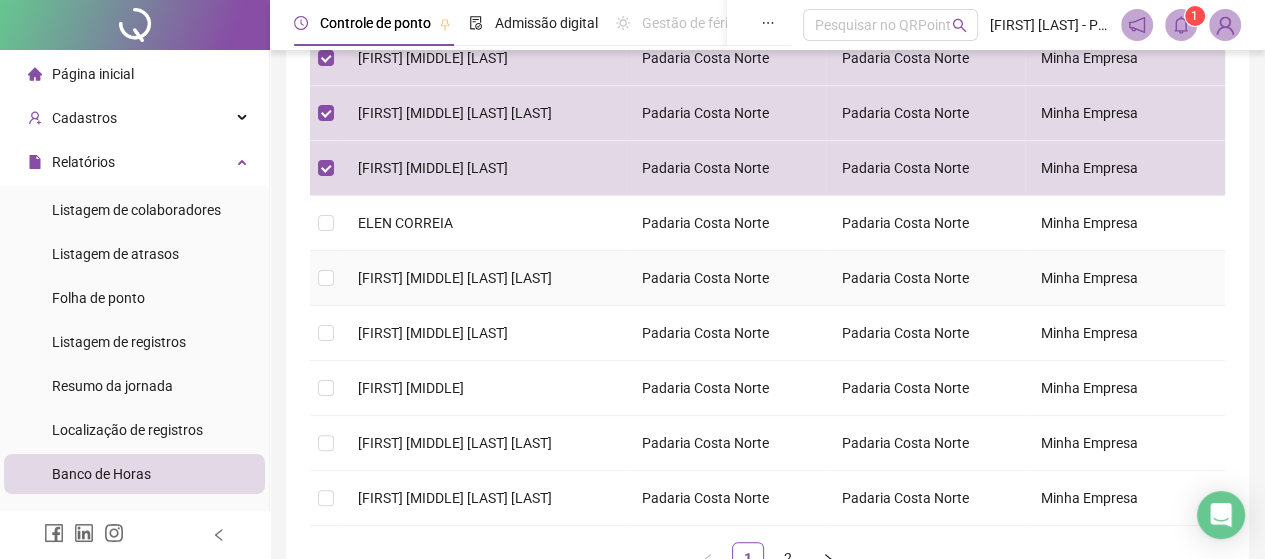 click on "[FIRST] [MIDDLE] [LAST] [LAST]" at bounding box center (484, 278) 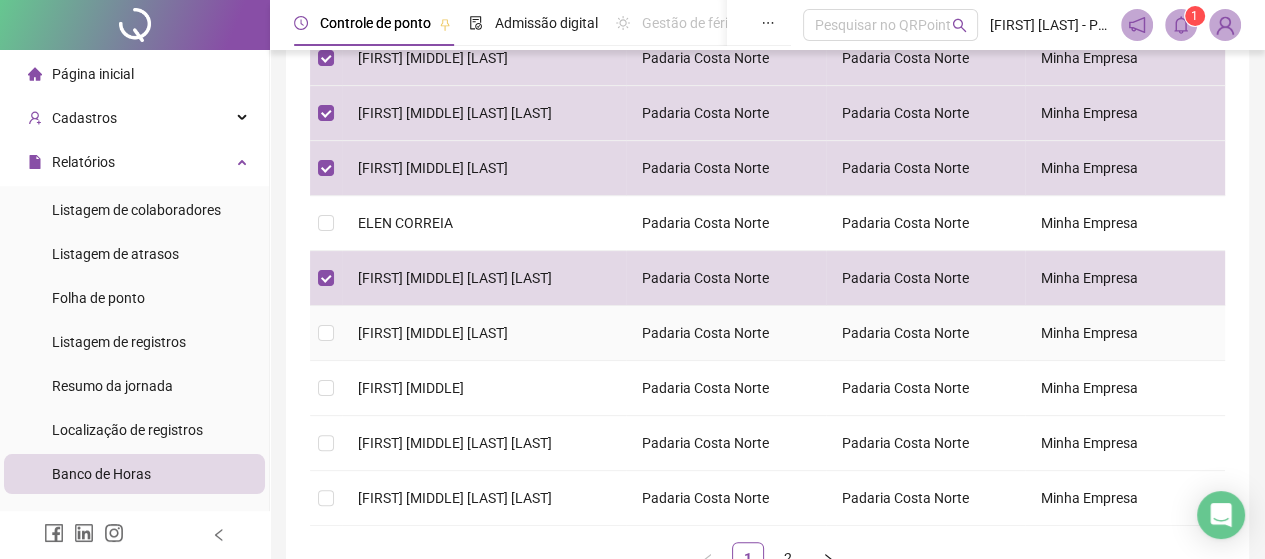 click on "[FIRST] [MIDDLE] [LAST]" at bounding box center [433, 333] 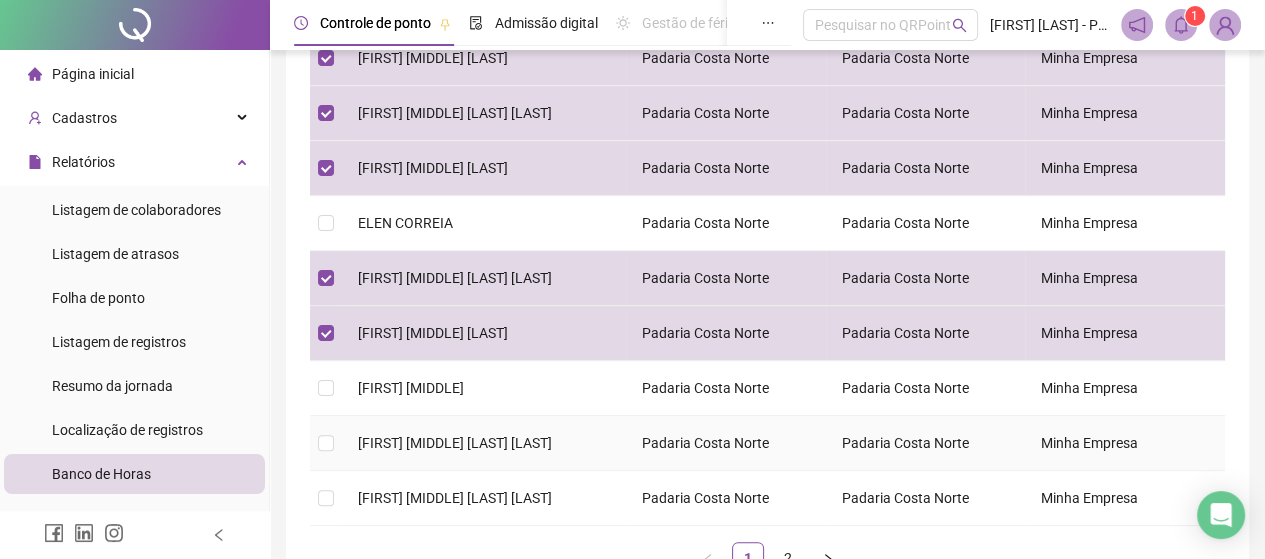 click on "[FIRST] [MIDDLE] [LAST] [LAST]" at bounding box center (455, 443) 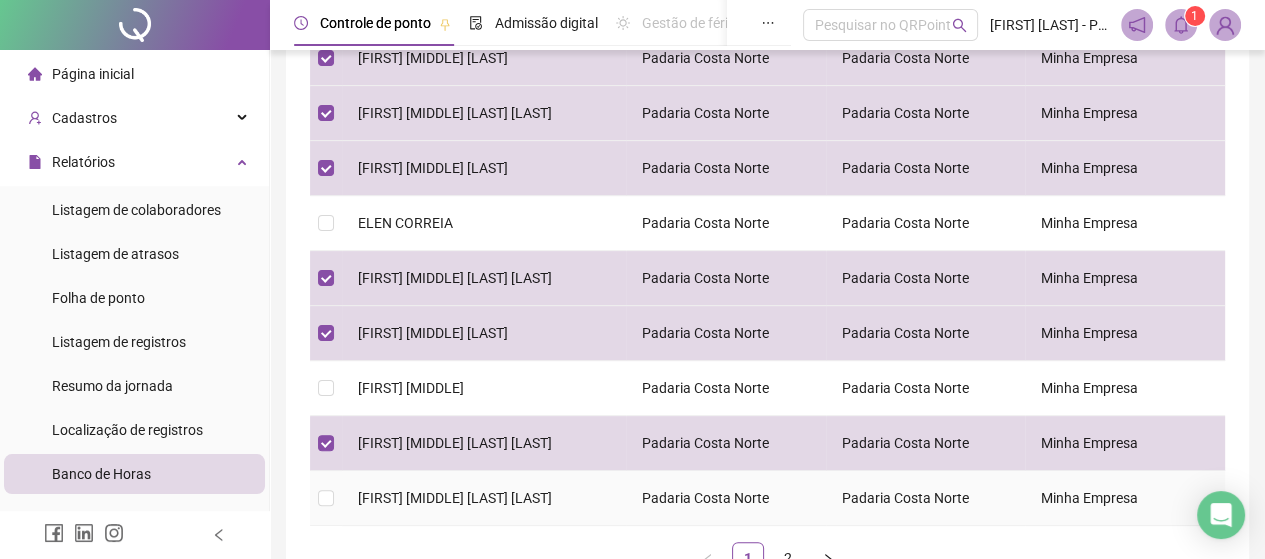 click on "[FIRST] [MIDDLE] [LAST] [LAST]" at bounding box center (455, 498) 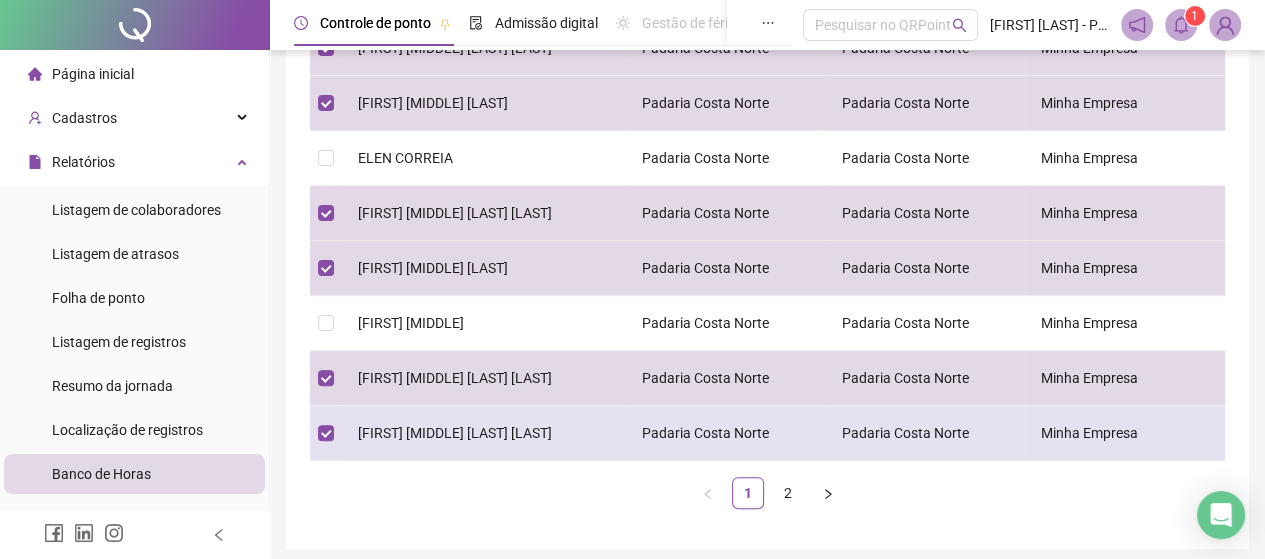 scroll, scrollTop: 524, scrollLeft: 0, axis: vertical 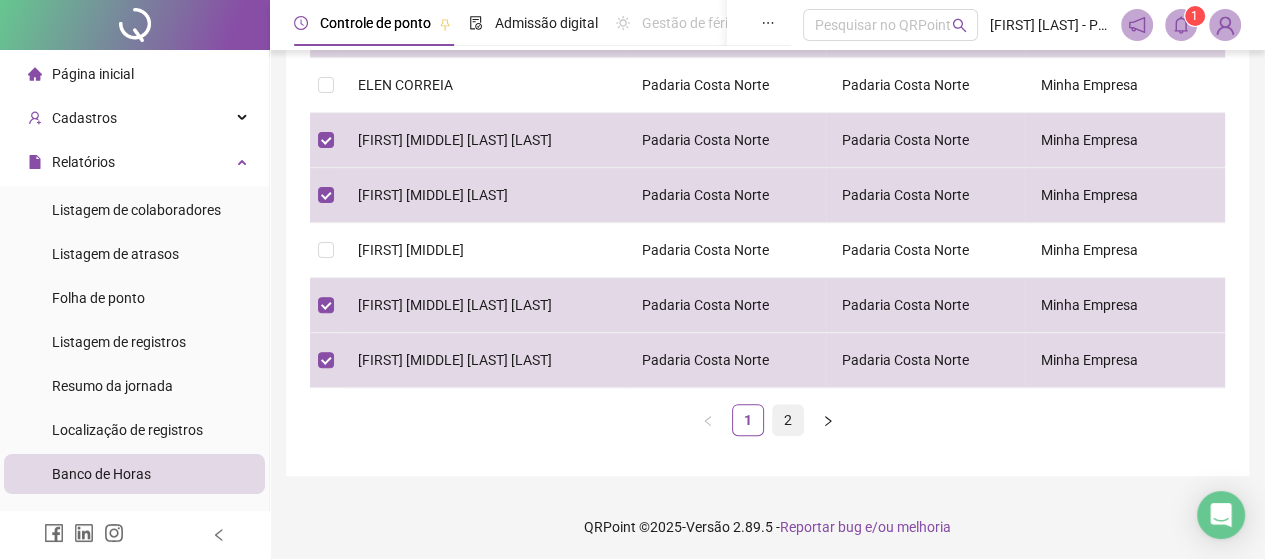 click on "2" at bounding box center [788, 420] 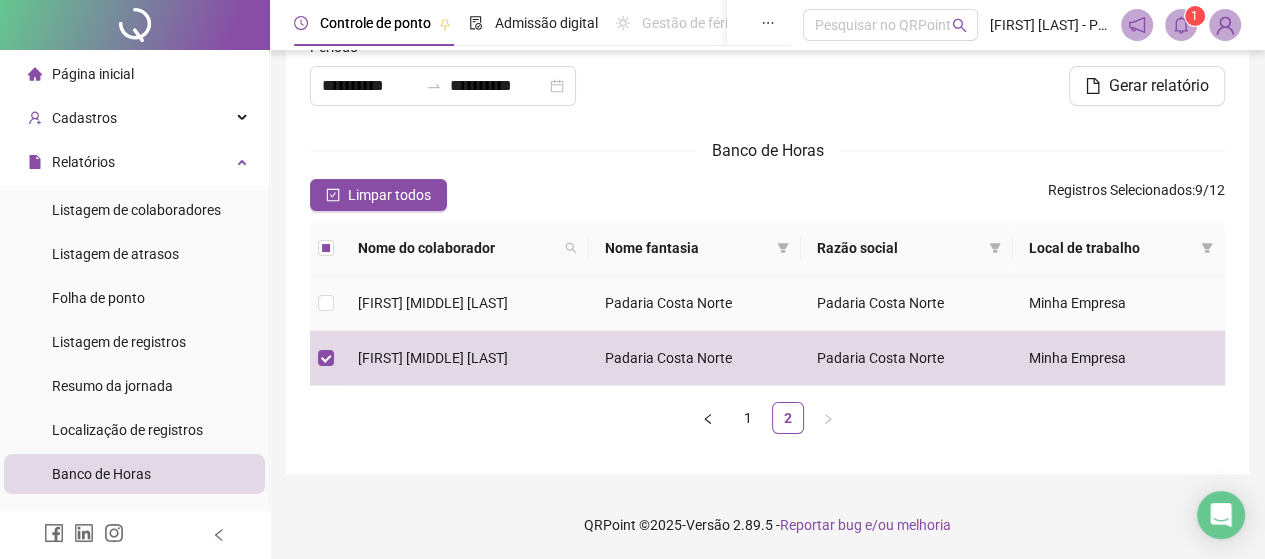 click on "[FIRST] [MIDDLE] [LAST]" at bounding box center (433, 303) 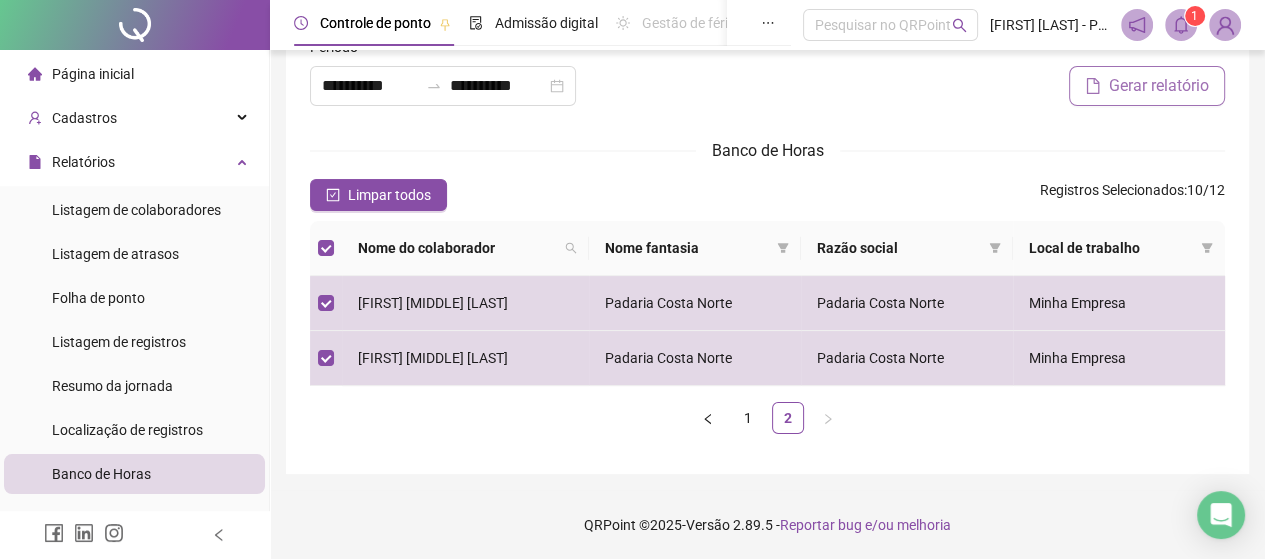 click on "Gerar relatório" at bounding box center [1159, 86] 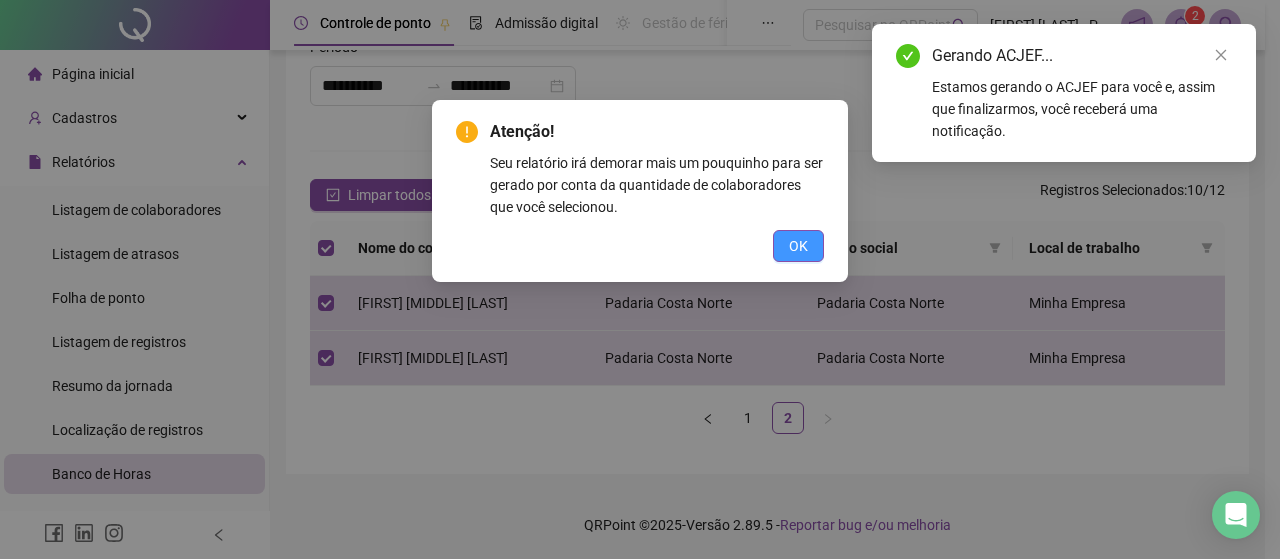 click on "OK" at bounding box center [798, 246] 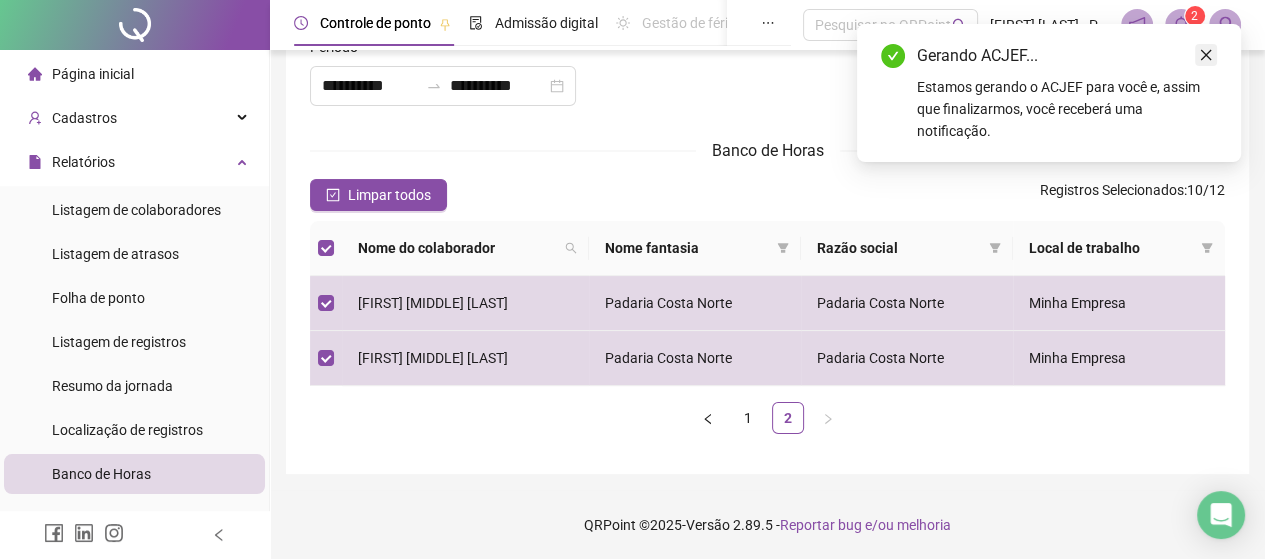 click 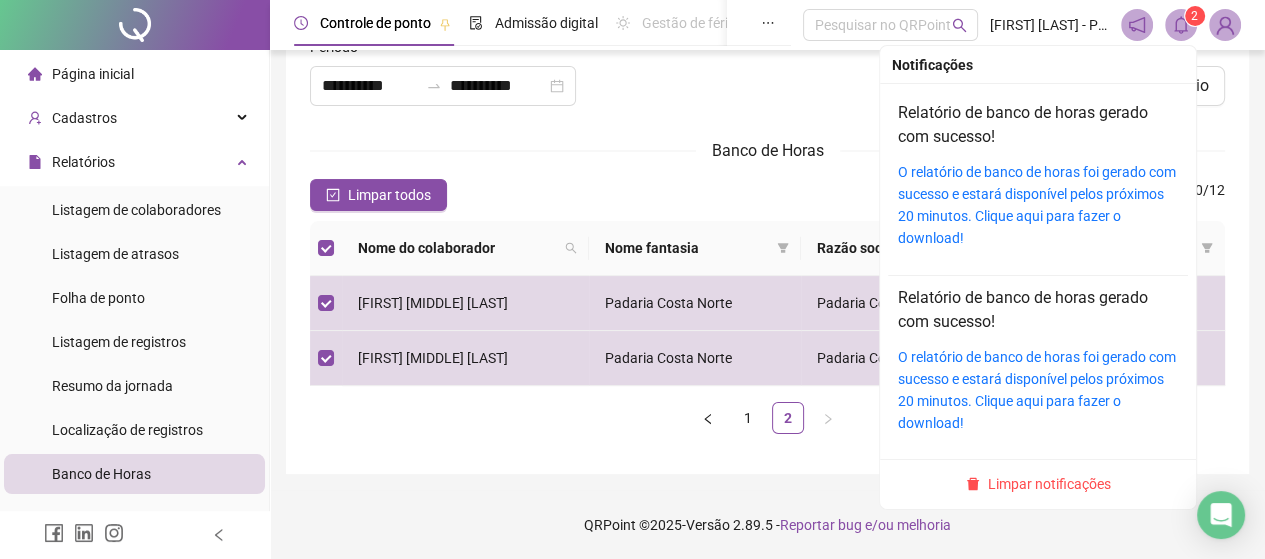 click on "2" at bounding box center (1195, 16) 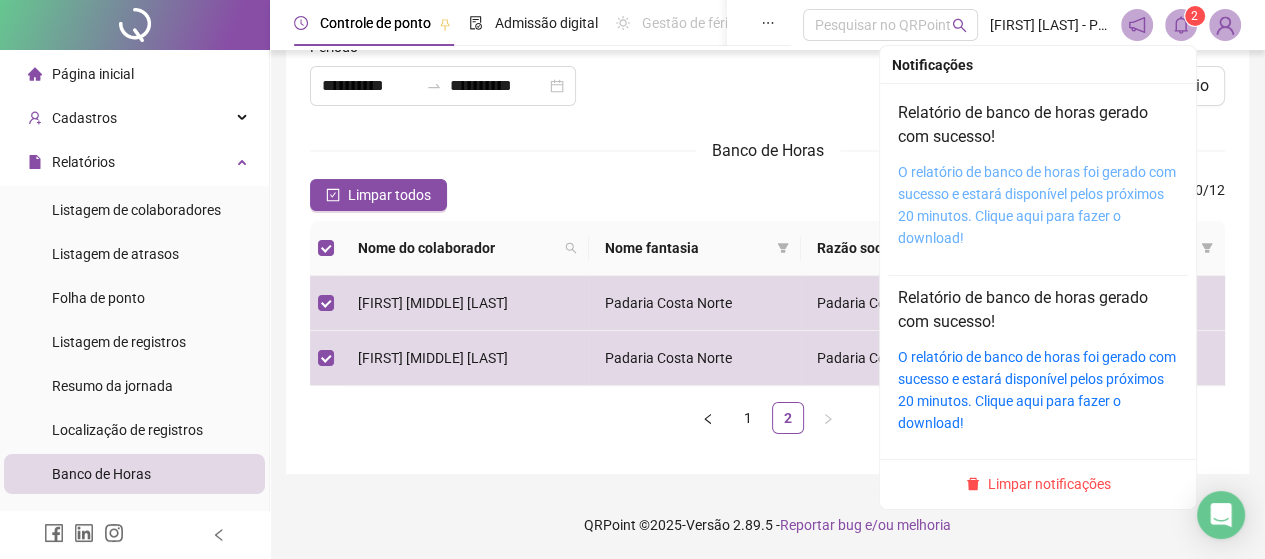 click on "O relatório de banco de horas foi gerado com sucesso e estará disponível pelos próximos 20 minutos.
Clique aqui para fazer o download!" at bounding box center [1037, 205] 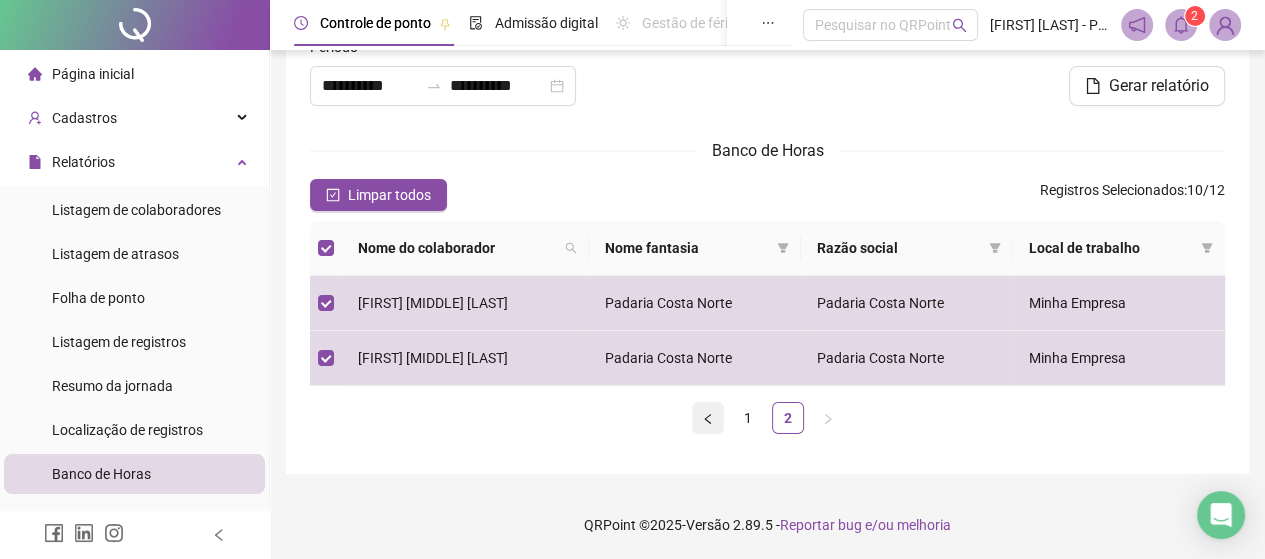 click 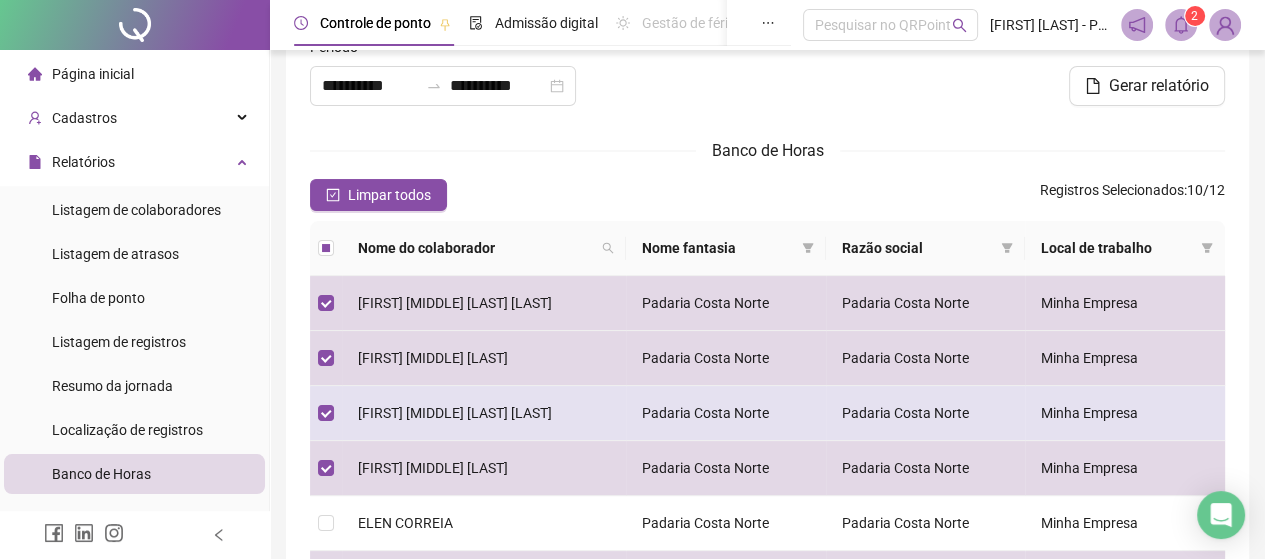 scroll, scrollTop: 186, scrollLeft: 0, axis: vertical 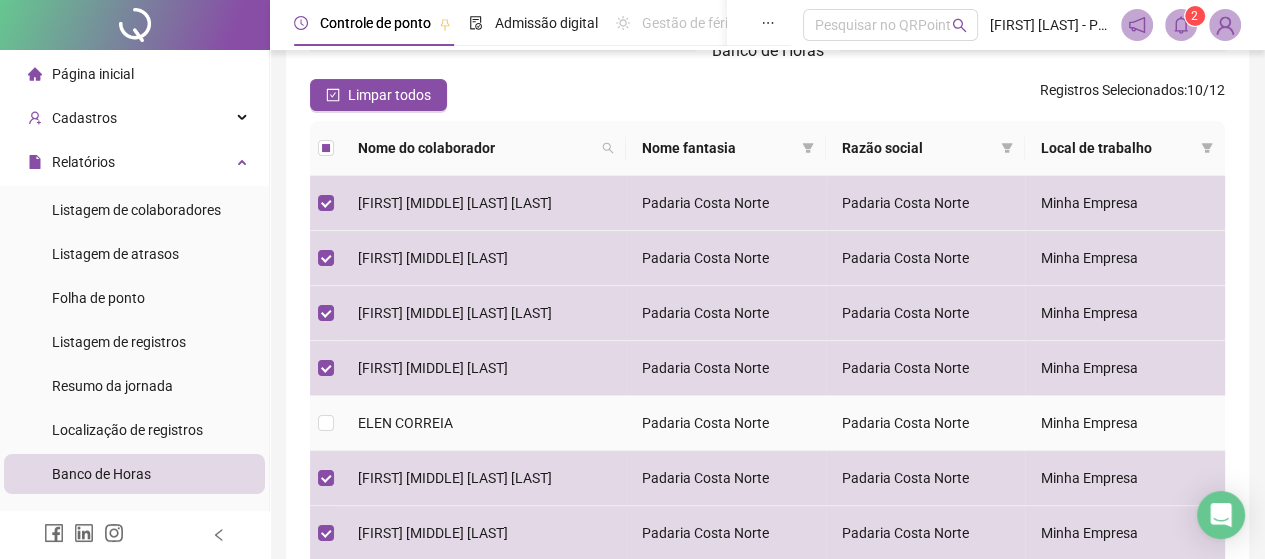 click on "ELEN CORREIA" at bounding box center [405, 423] 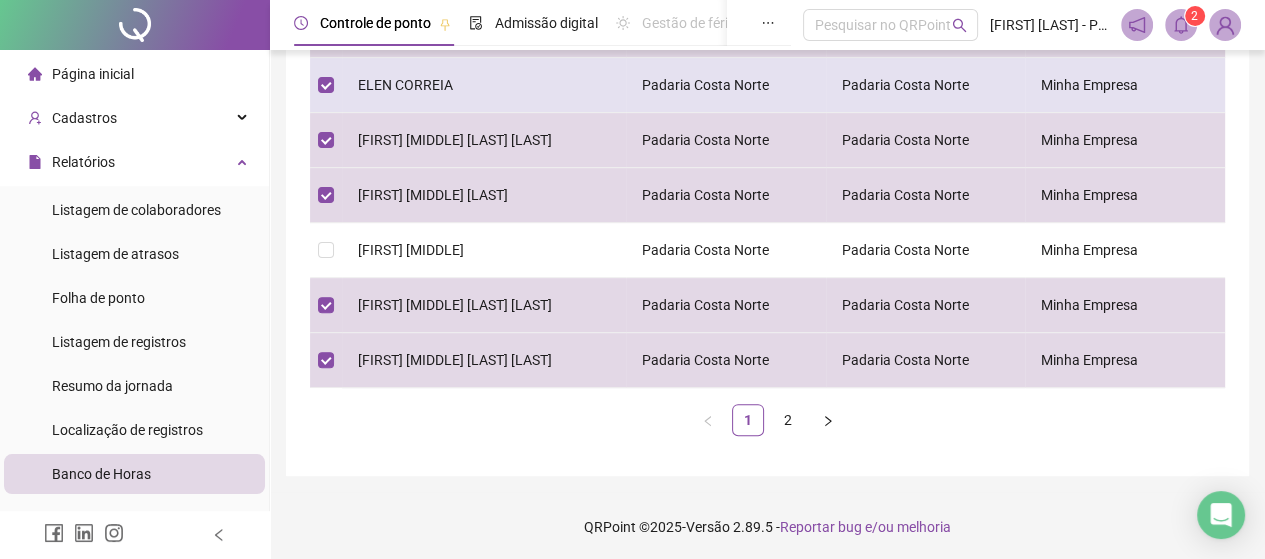 scroll, scrollTop: 524, scrollLeft: 0, axis: vertical 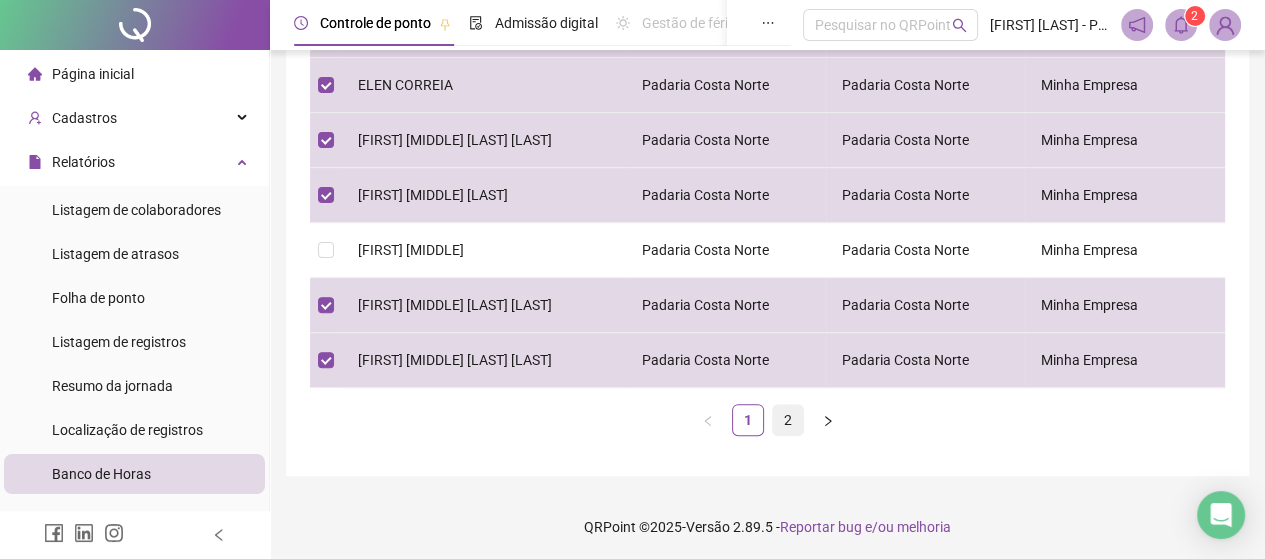 click on "2" at bounding box center (788, 420) 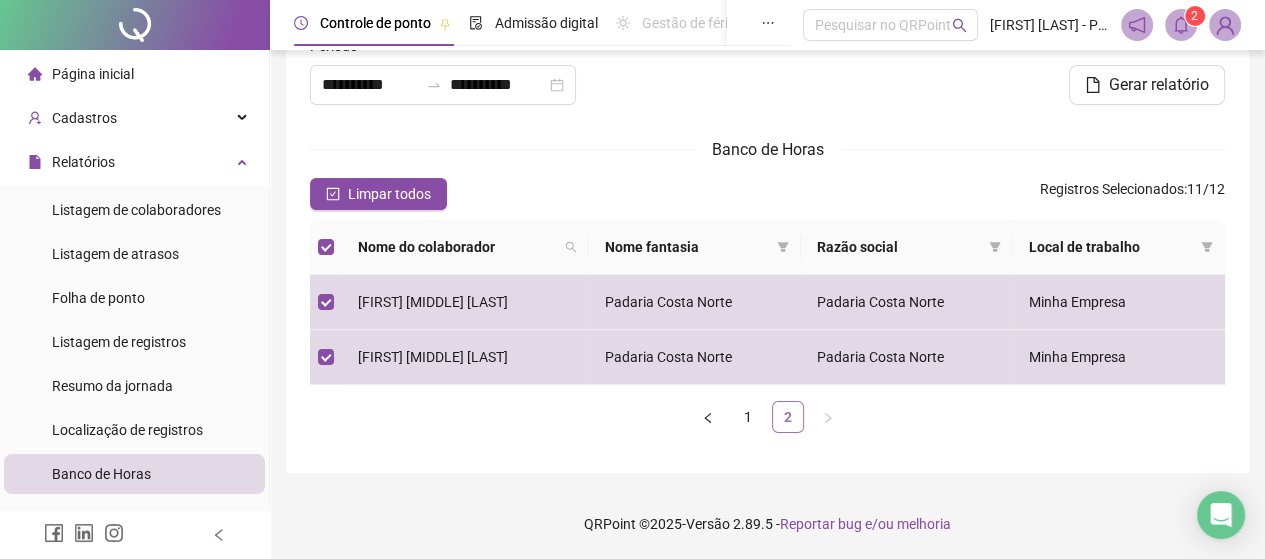 scroll, scrollTop: 86, scrollLeft: 0, axis: vertical 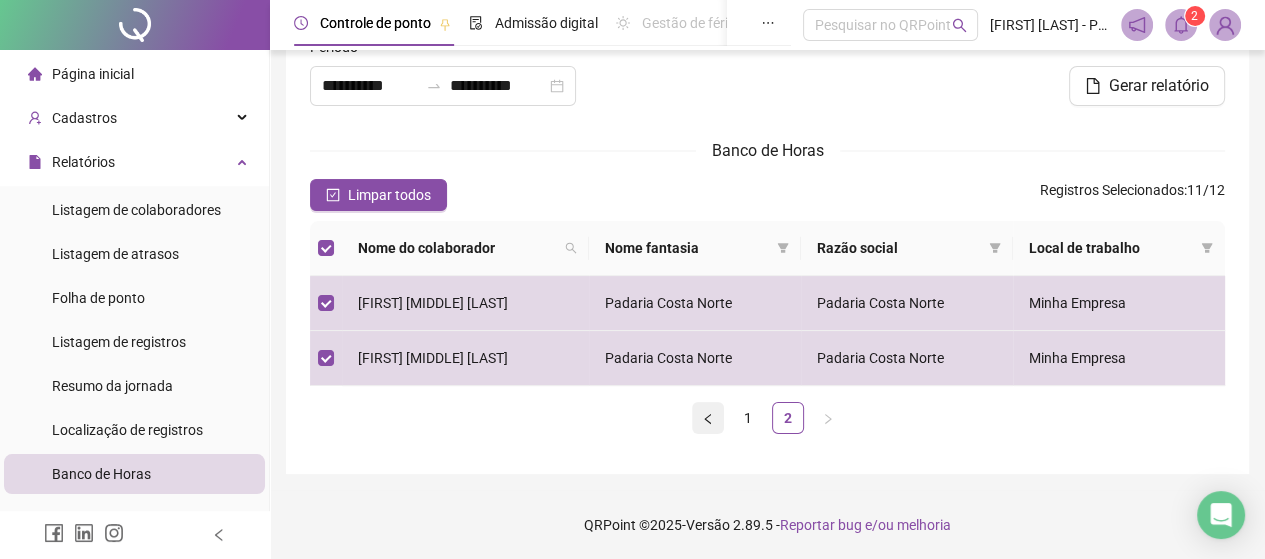 click 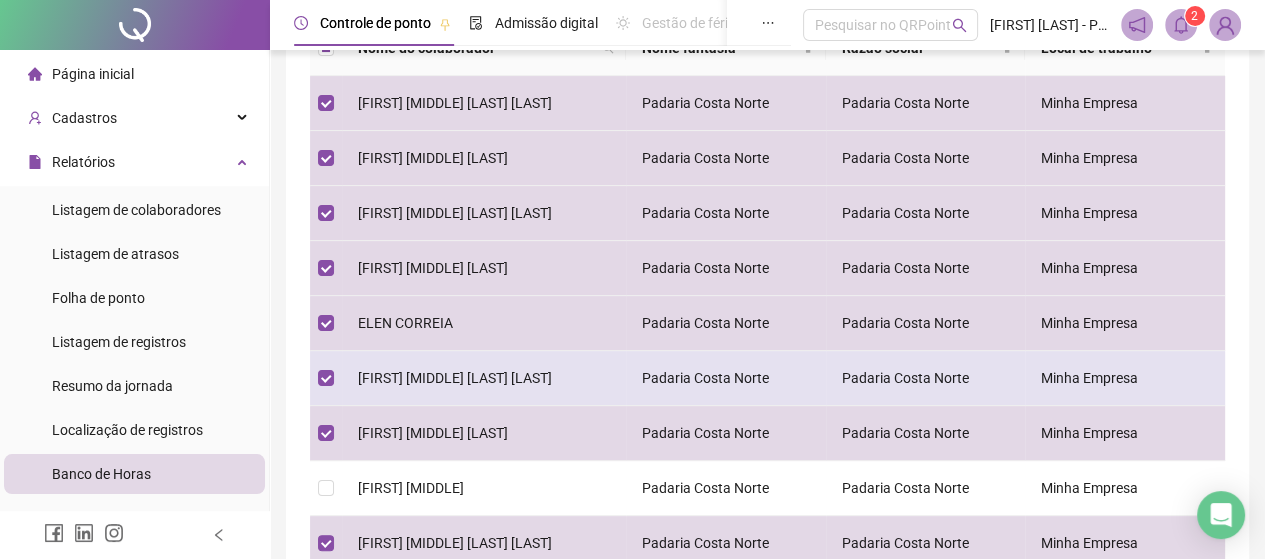 scroll, scrollTop: 0, scrollLeft: 0, axis: both 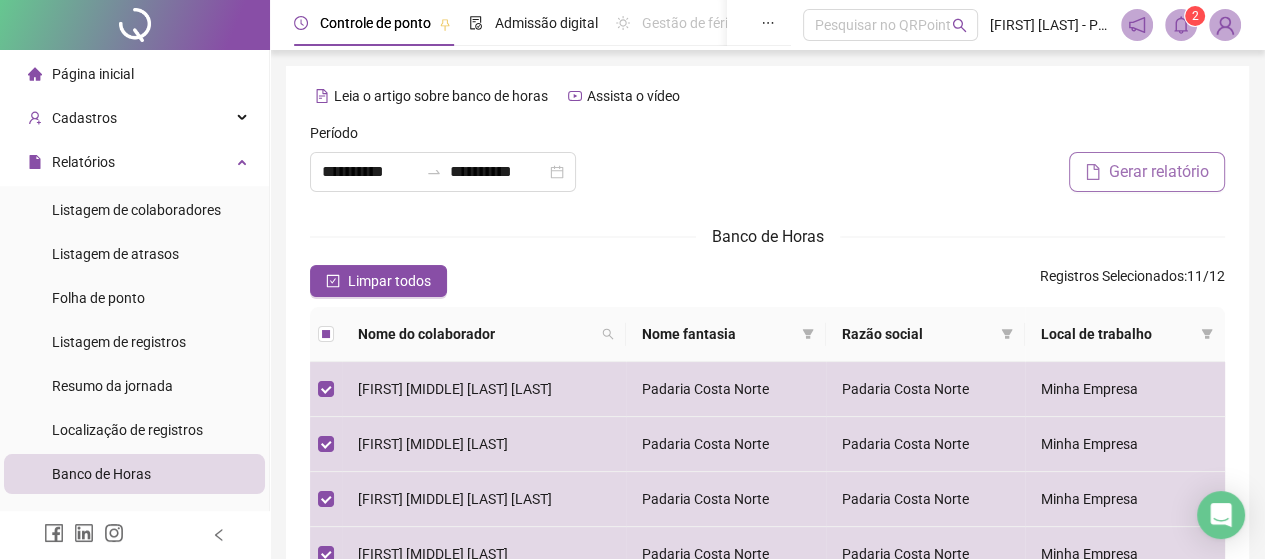 click on "Gerar relatório" at bounding box center [1159, 172] 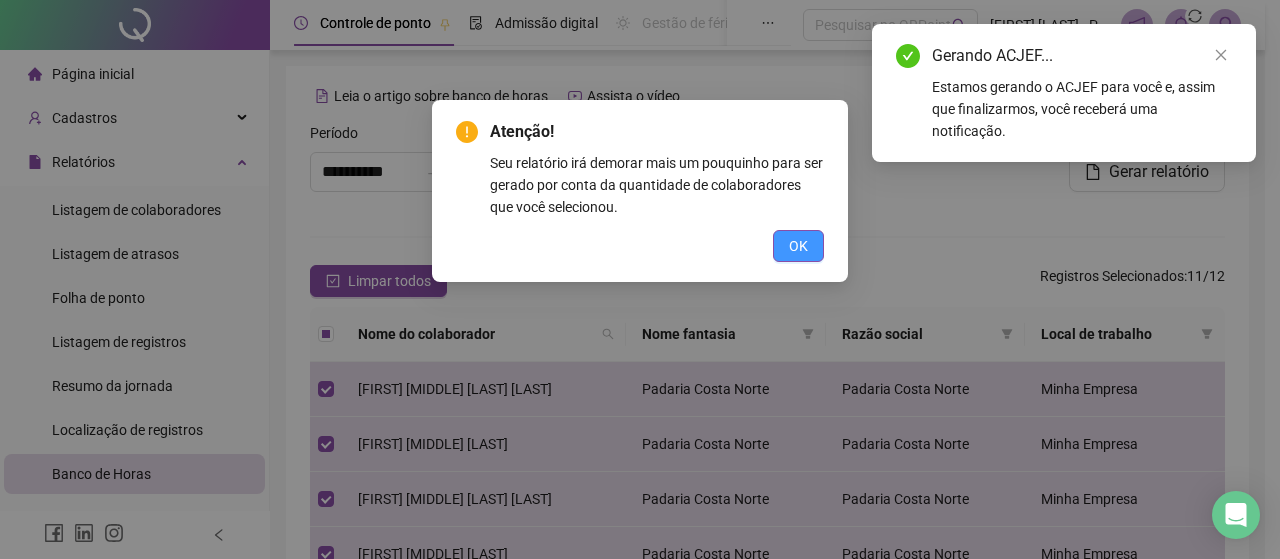 click on "OK" at bounding box center (798, 246) 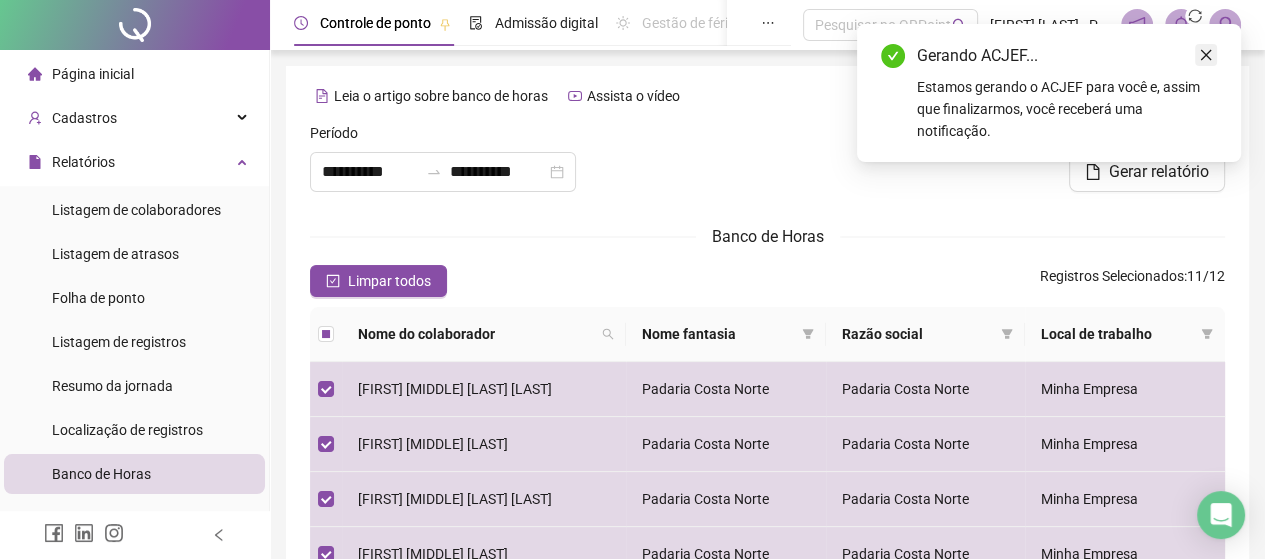 click 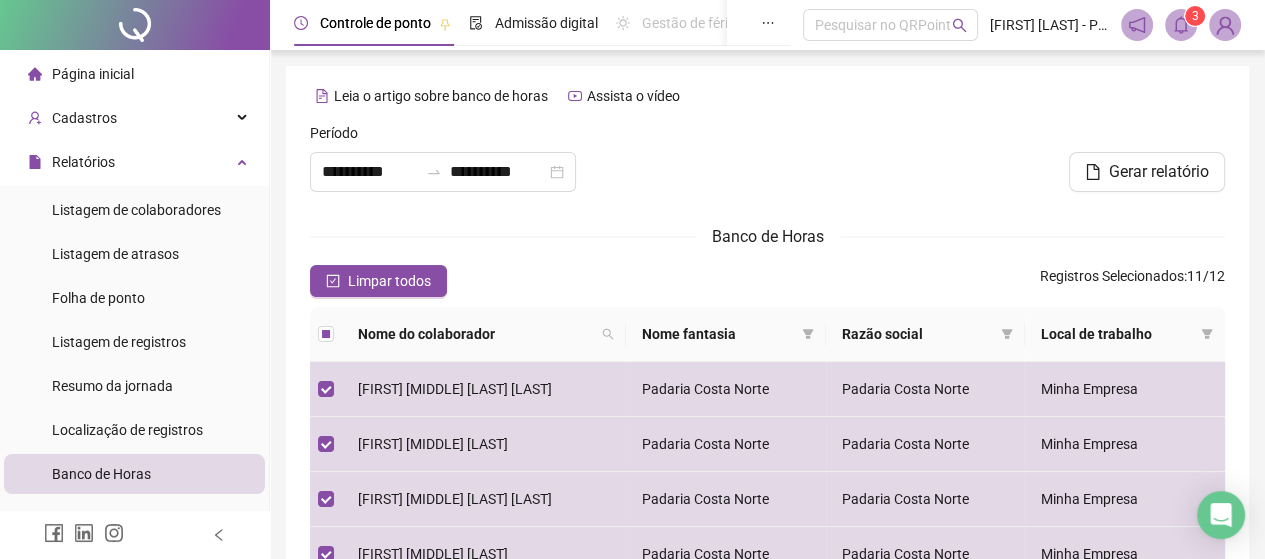 click 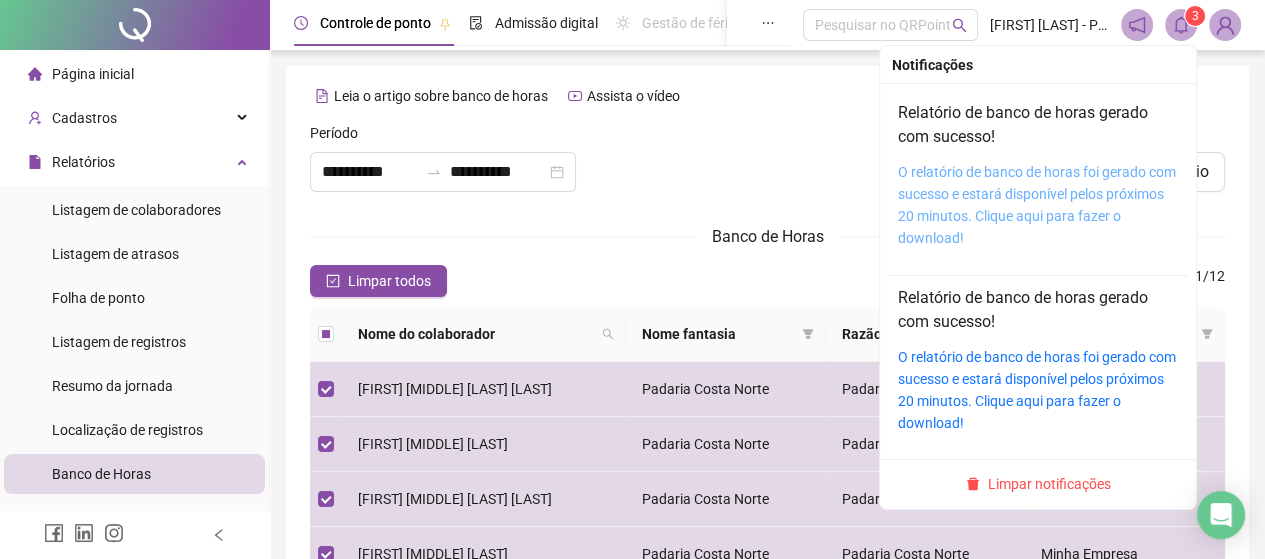 click on "O relatório de banco de horas foi gerado com sucesso e estará disponível pelos próximos 20 minutos.
Clique aqui para fazer o download!" at bounding box center (1037, 205) 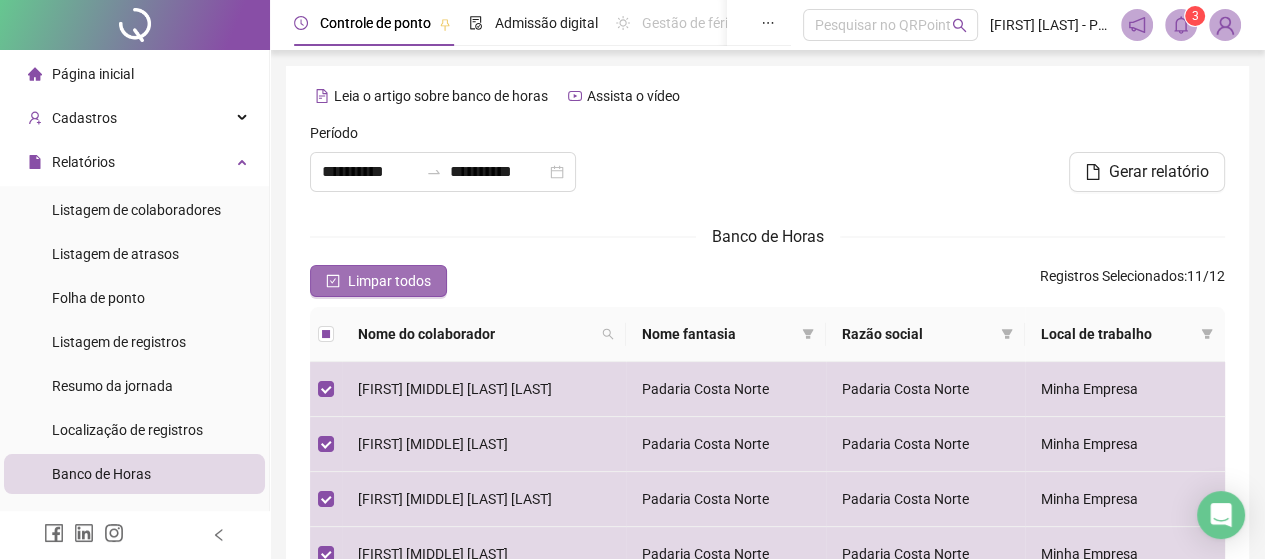 click on "Limpar todos" at bounding box center [378, 281] 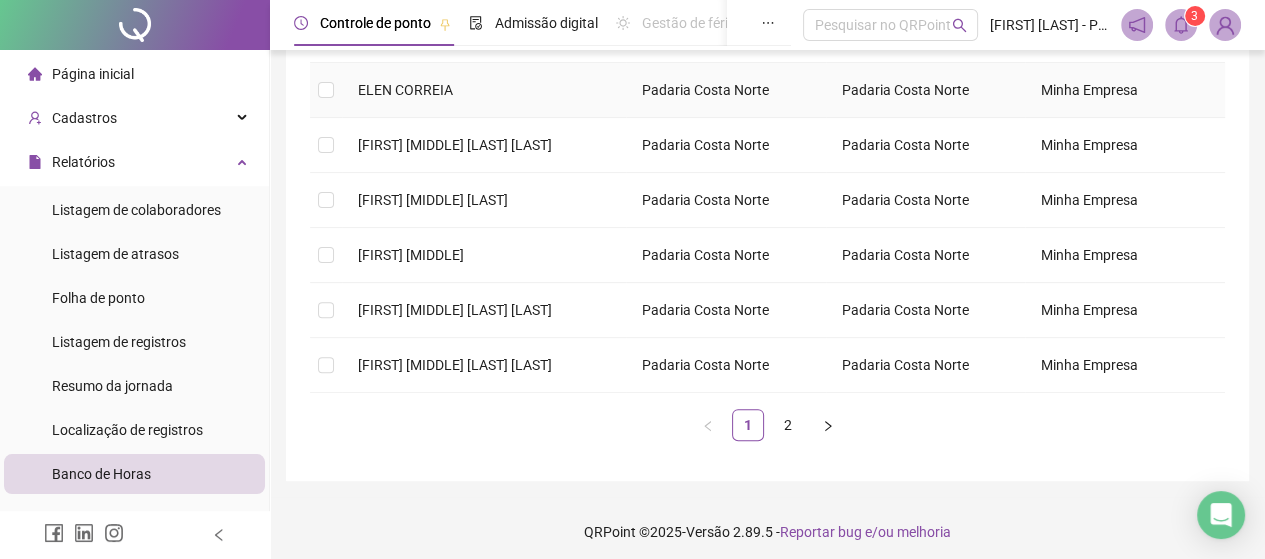 scroll, scrollTop: 524, scrollLeft: 0, axis: vertical 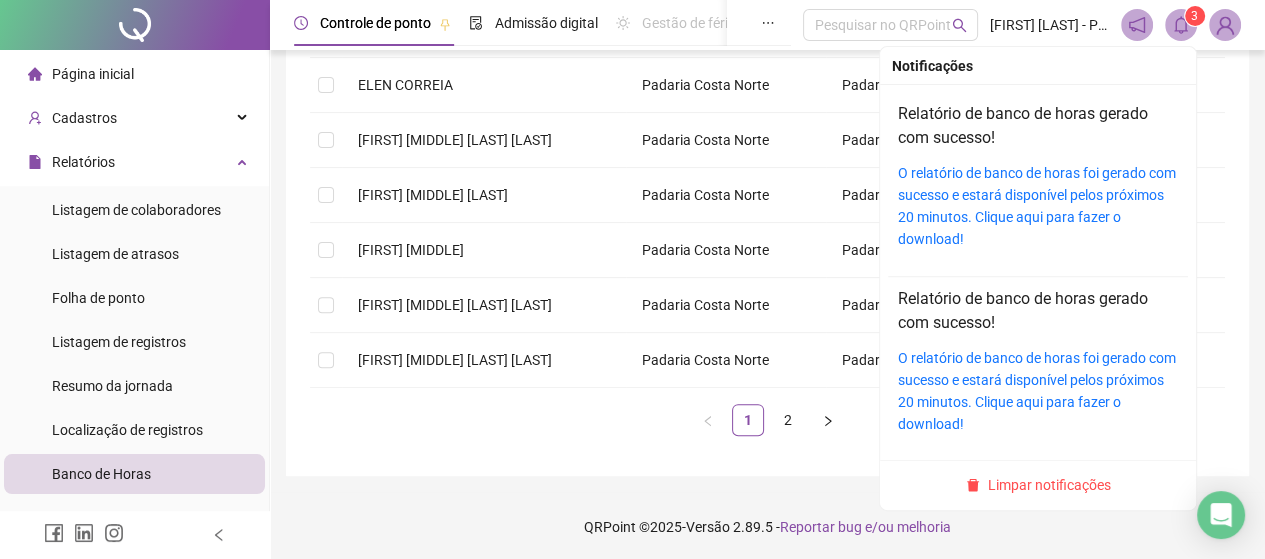 click on "3" at bounding box center [1195, 16] 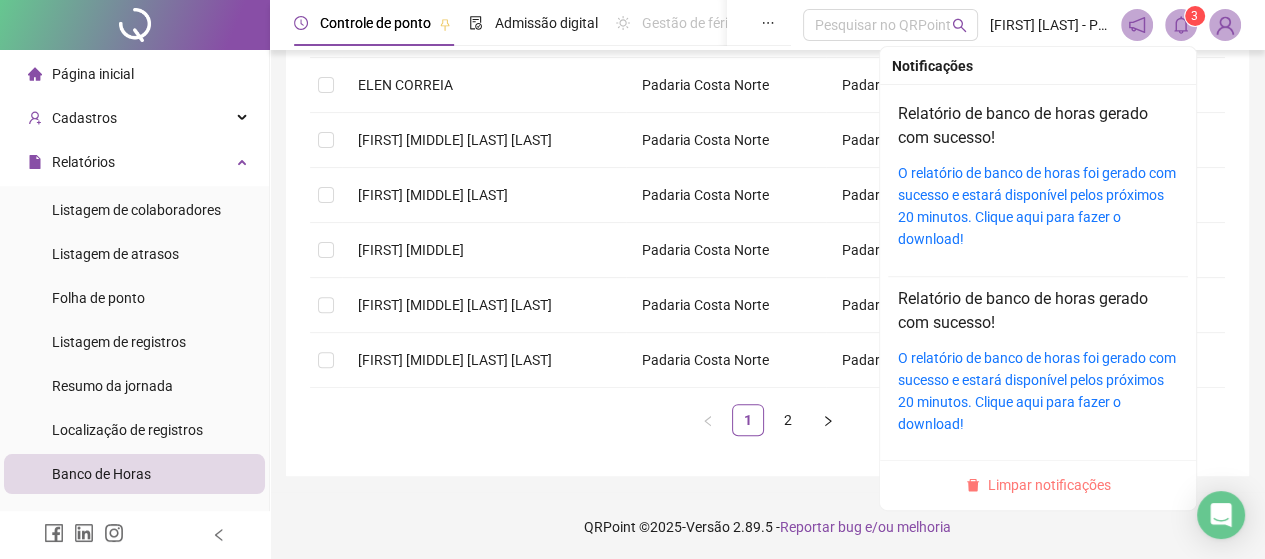 click on "Limpar notificações" at bounding box center (1049, 485) 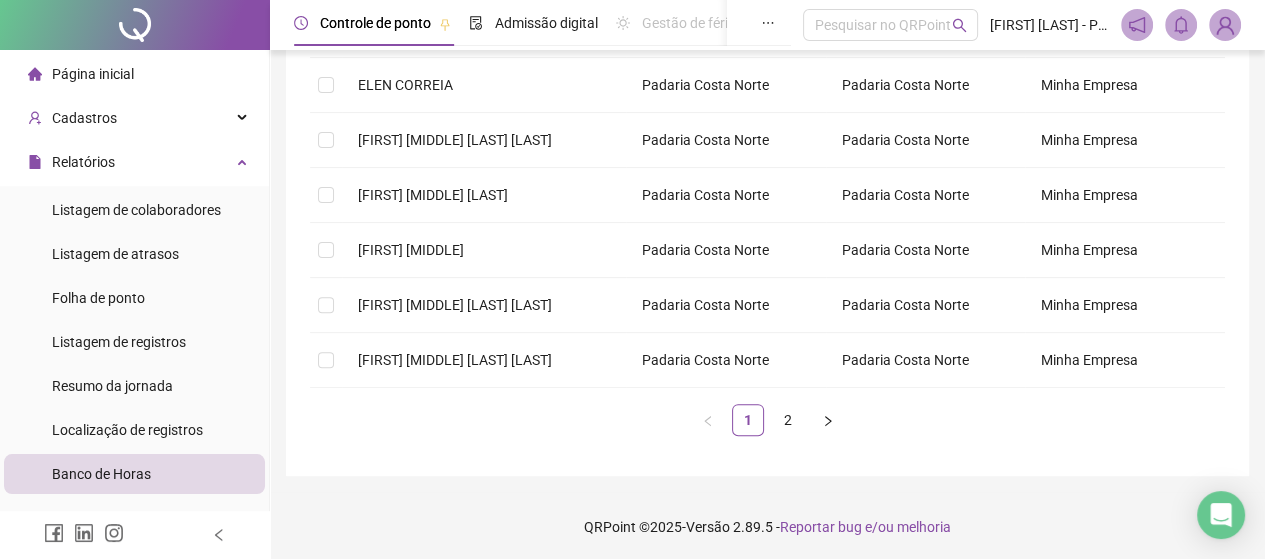 click on "Página inicial" at bounding box center (134, 74) 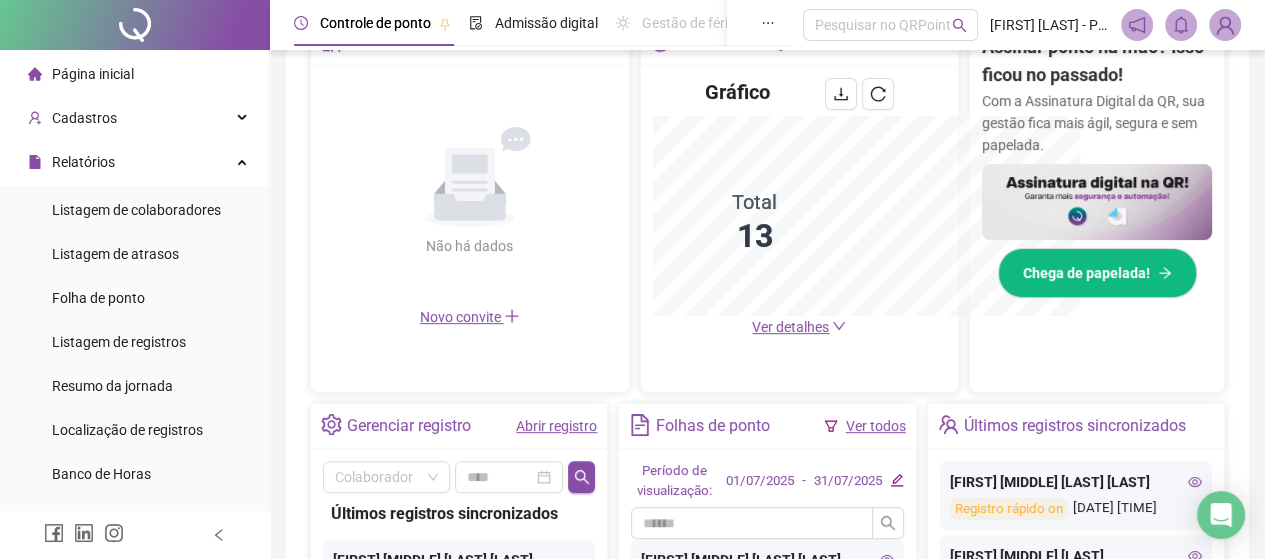 scroll, scrollTop: 524, scrollLeft: 0, axis: vertical 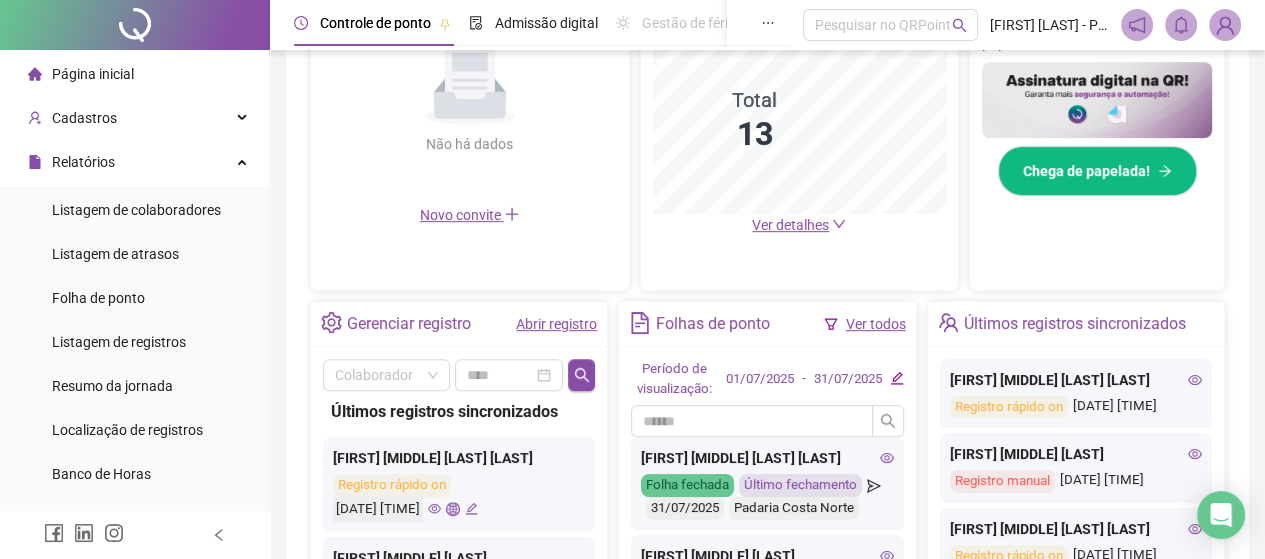 click 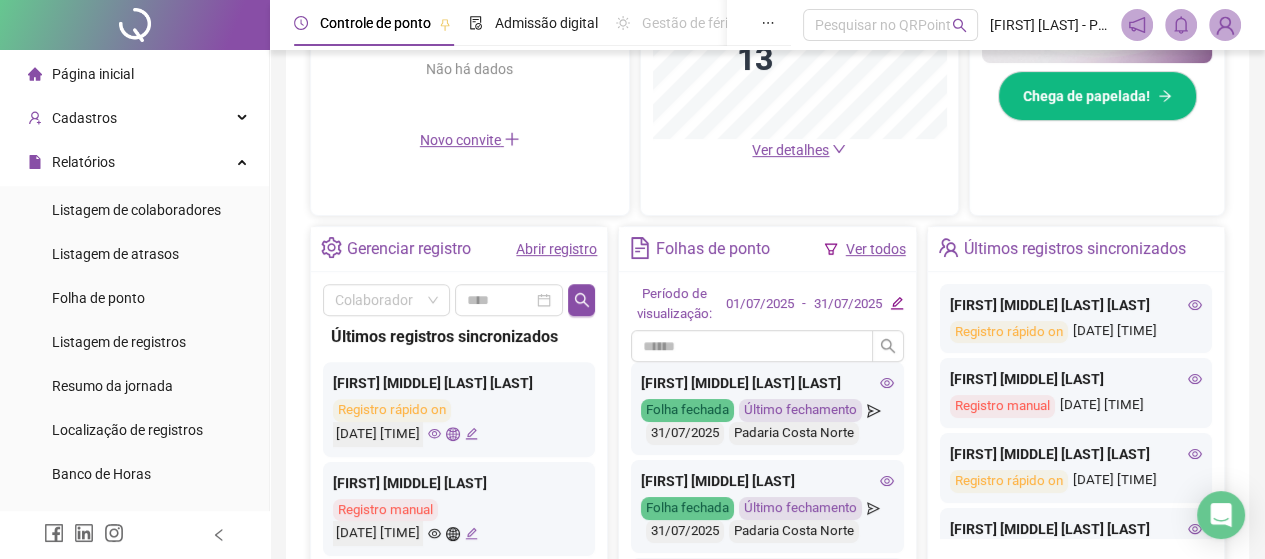 scroll, scrollTop: 600, scrollLeft: 0, axis: vertical 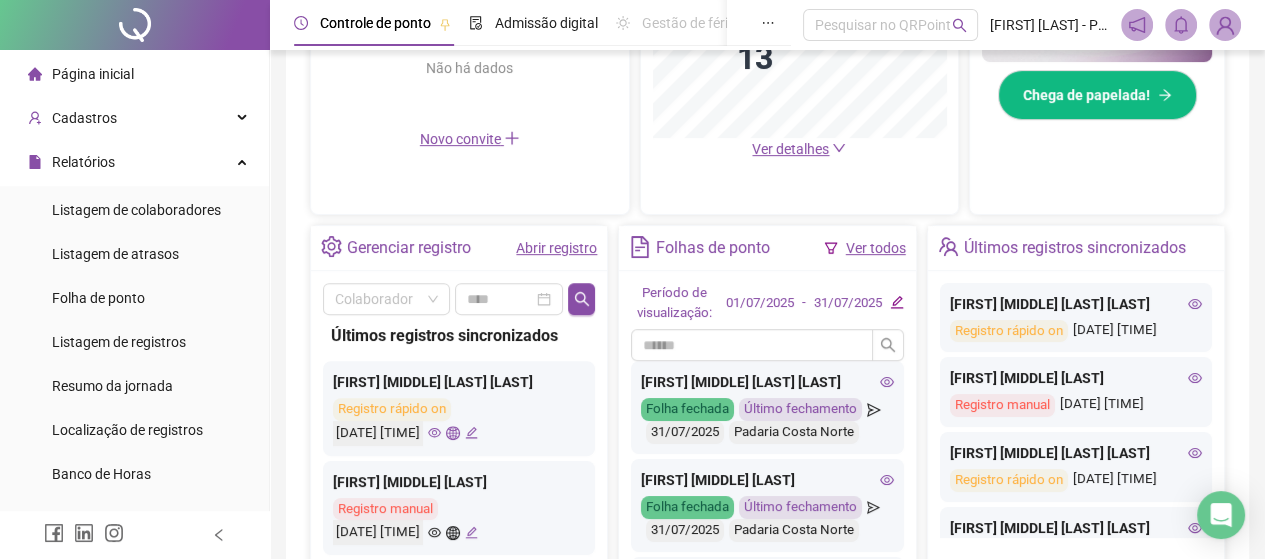 click 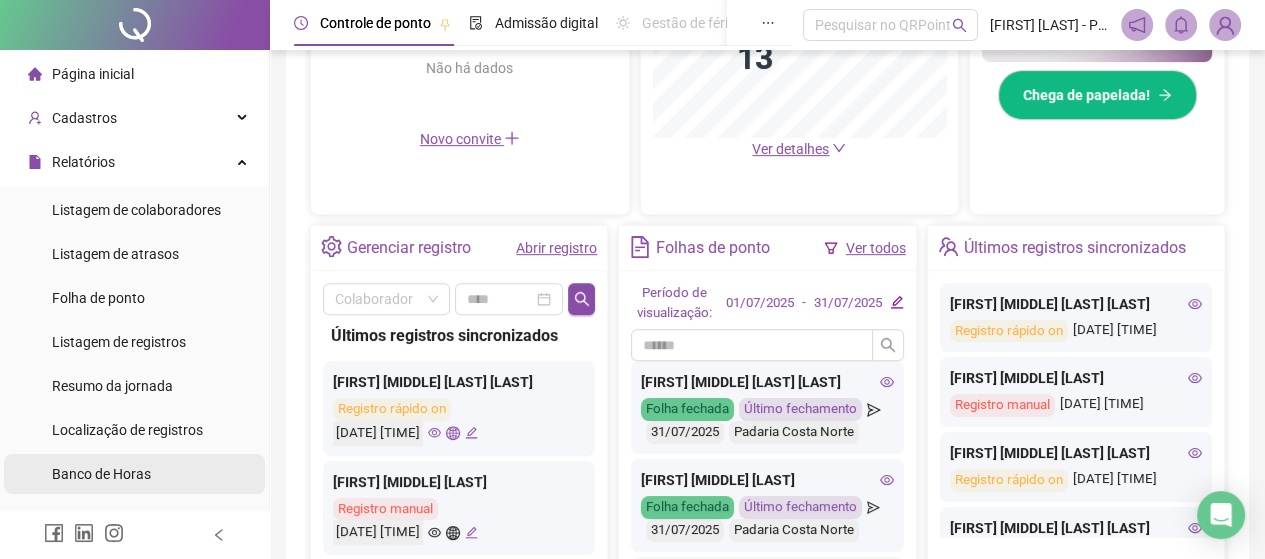 click on "Banco de Horas" at bounding box center (101, 474) 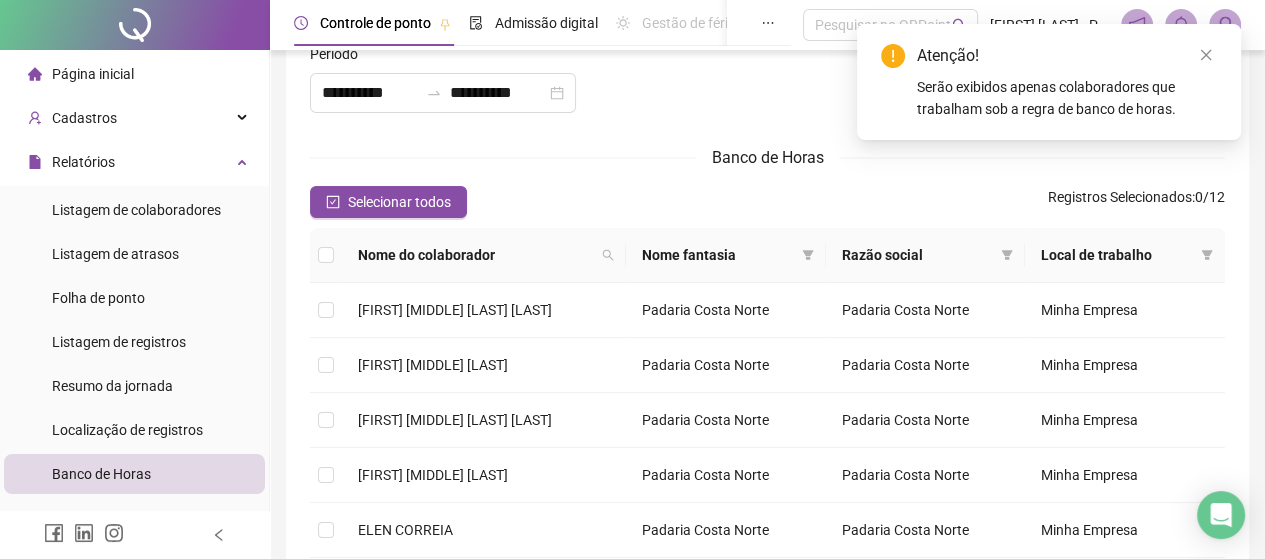 scroll, scrollTop: 524, scrollLeft: 0, axis: vertical 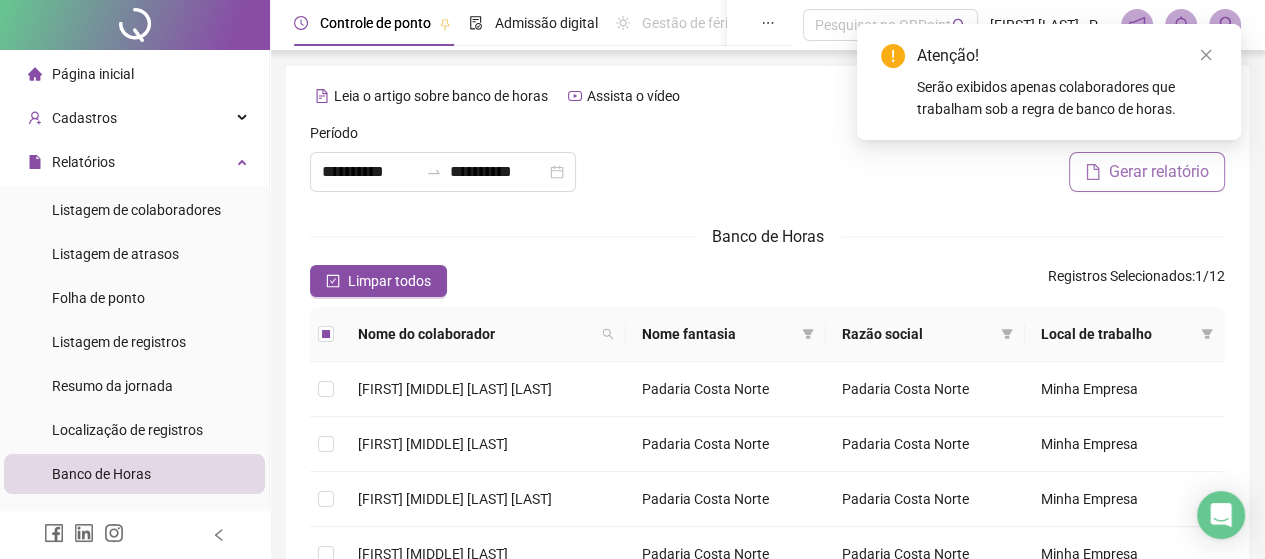 click on "Gerar relatório" at bounding box center [1159, 172] 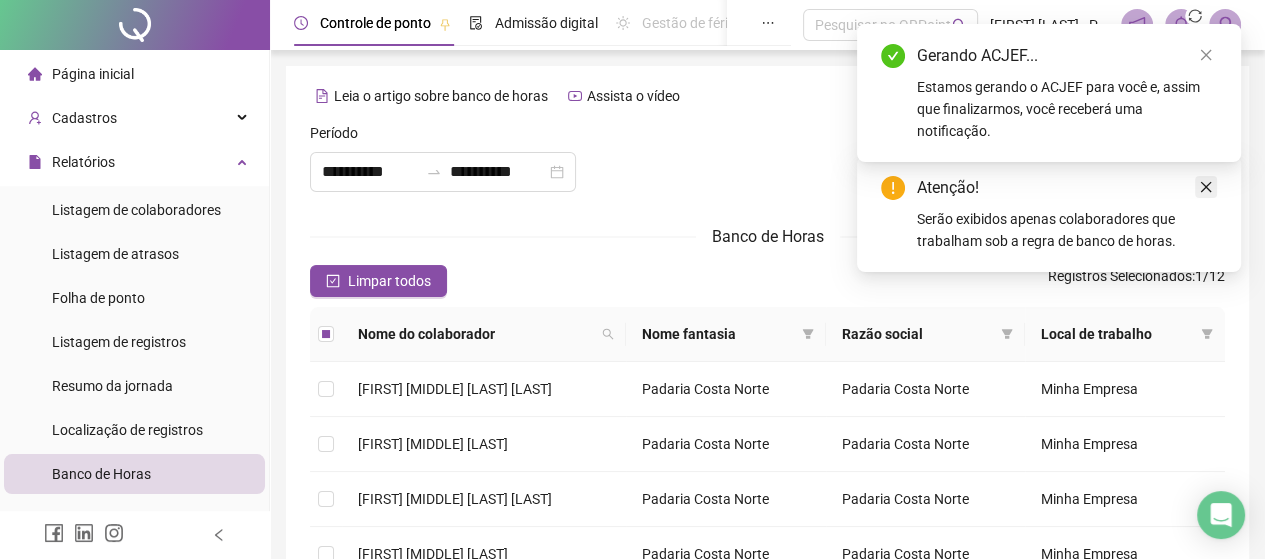 click 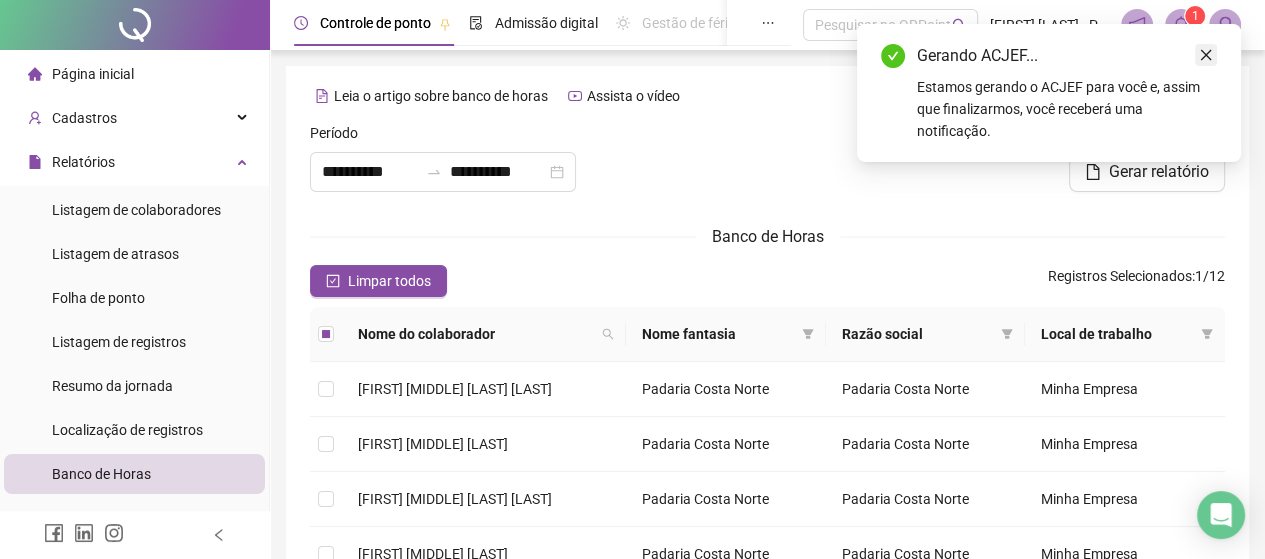 click 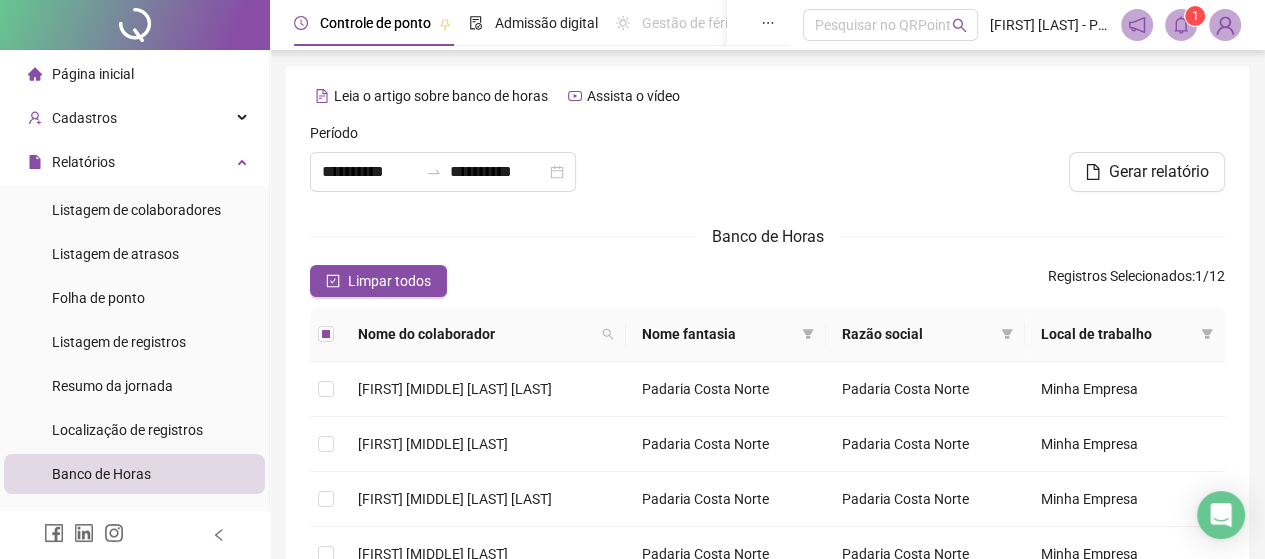 click 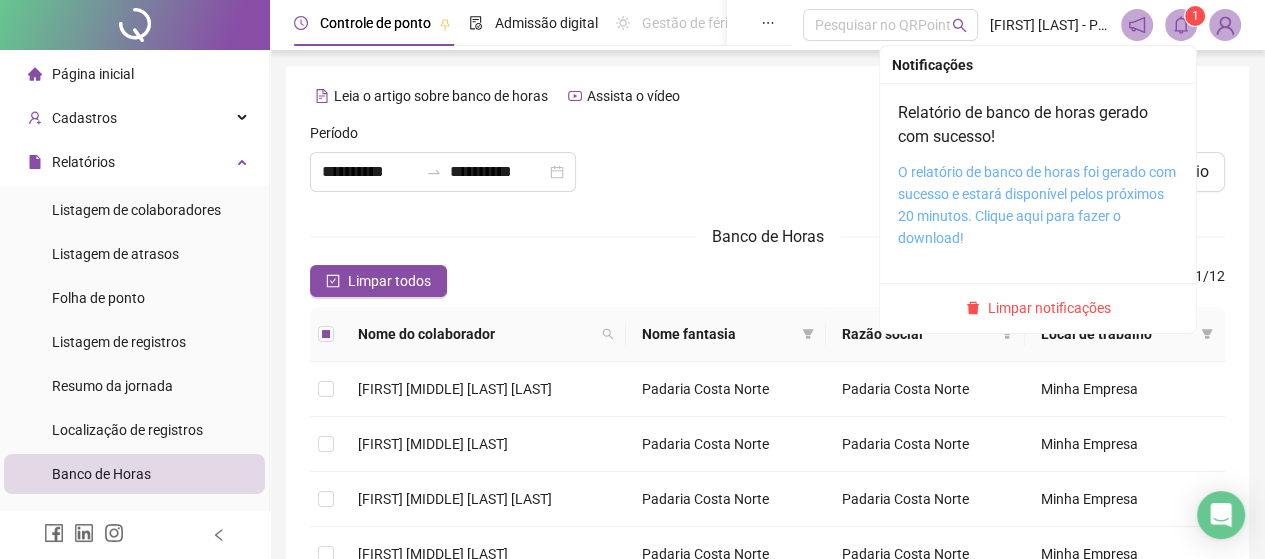 click on "O relatório de banco de horas foi gerado com sucesso e estará disponível pelos próximos 20 minutos.
Clique aqui para fazer o download!" at bounding box center [1037, 205] 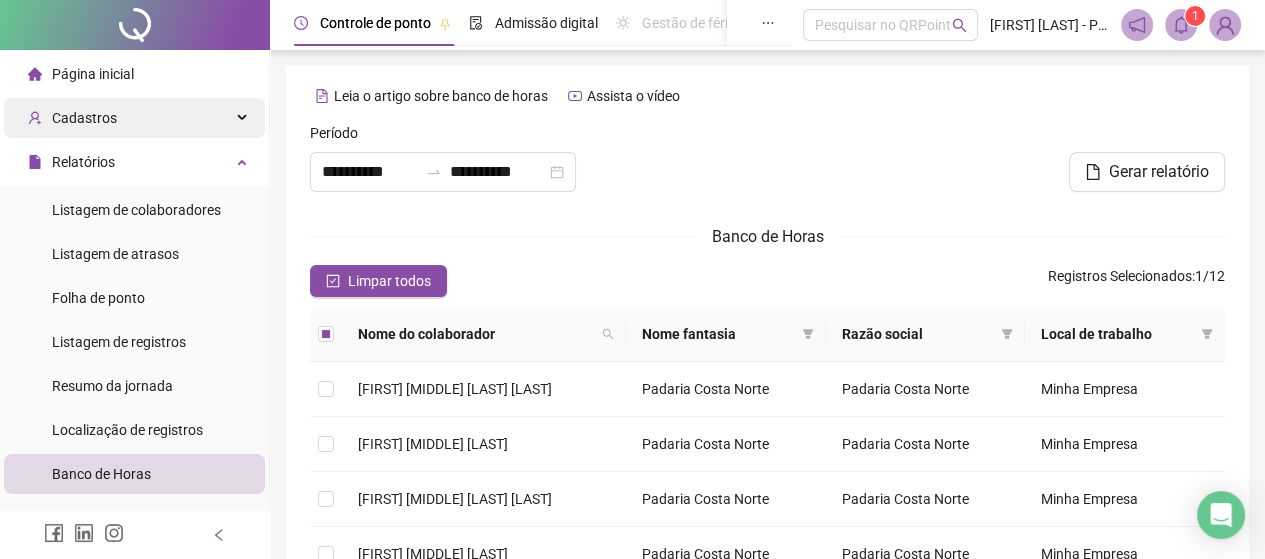 click on "Cadastros" at bounding box center [134, 118] 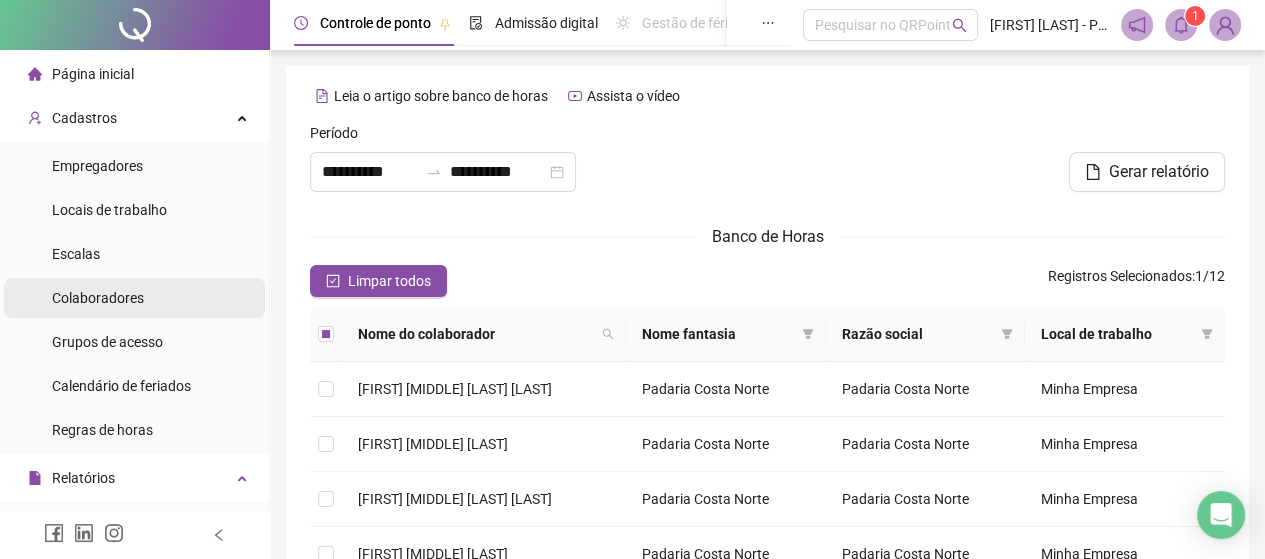 click on "Colaboradores" at bounding box center [98, 298] 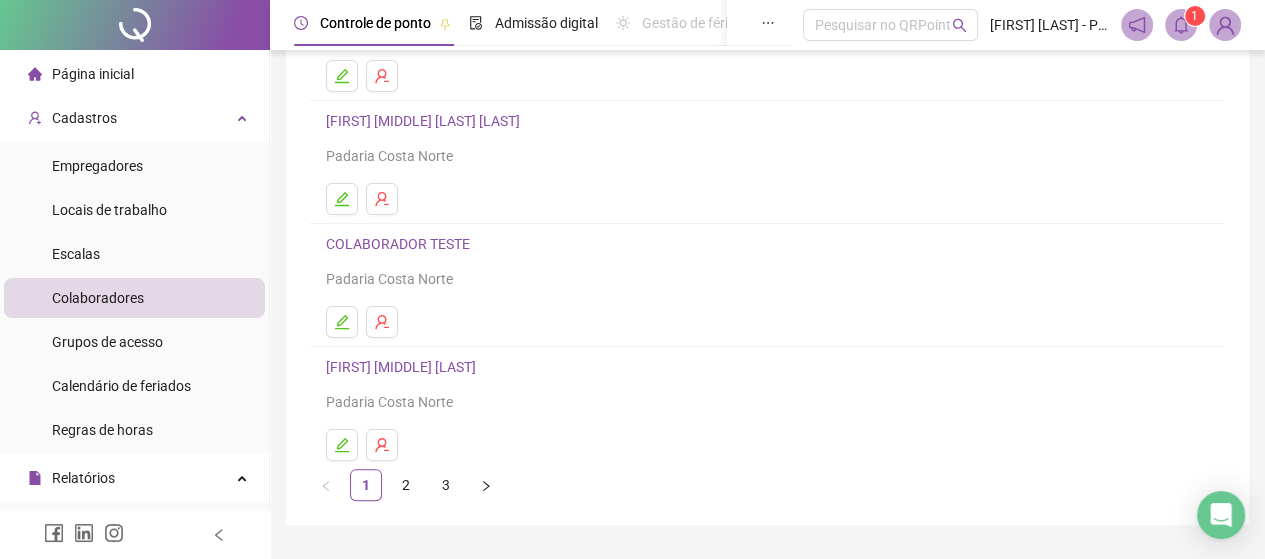 scroll, scrollTop: 407, scrollLeft: 0, axis: vertical 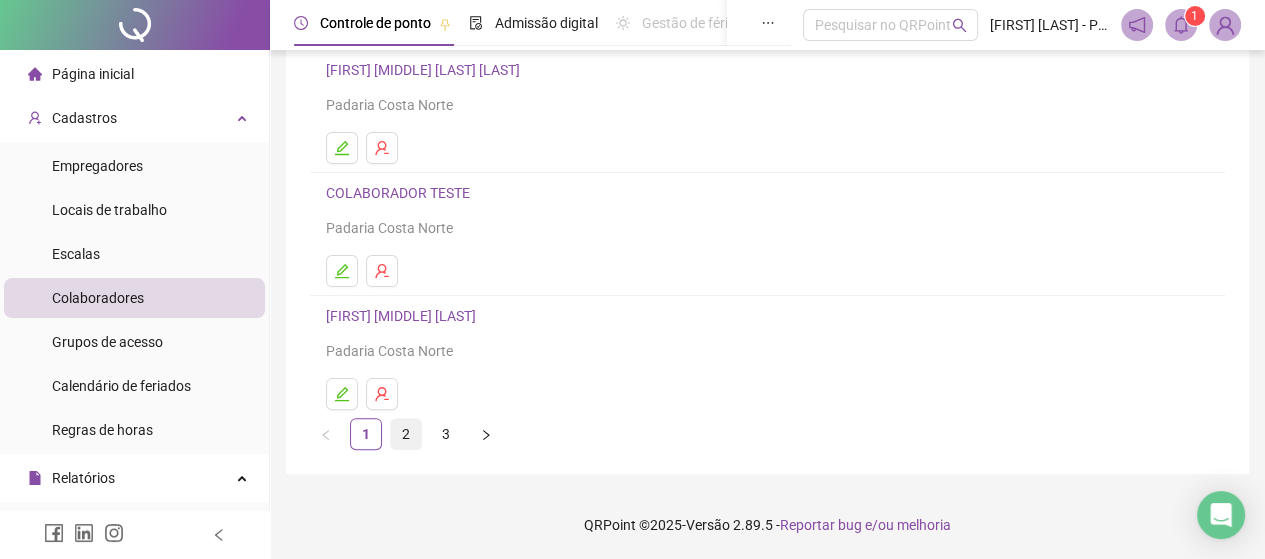 click on "2" at bounding box center [406, 434] 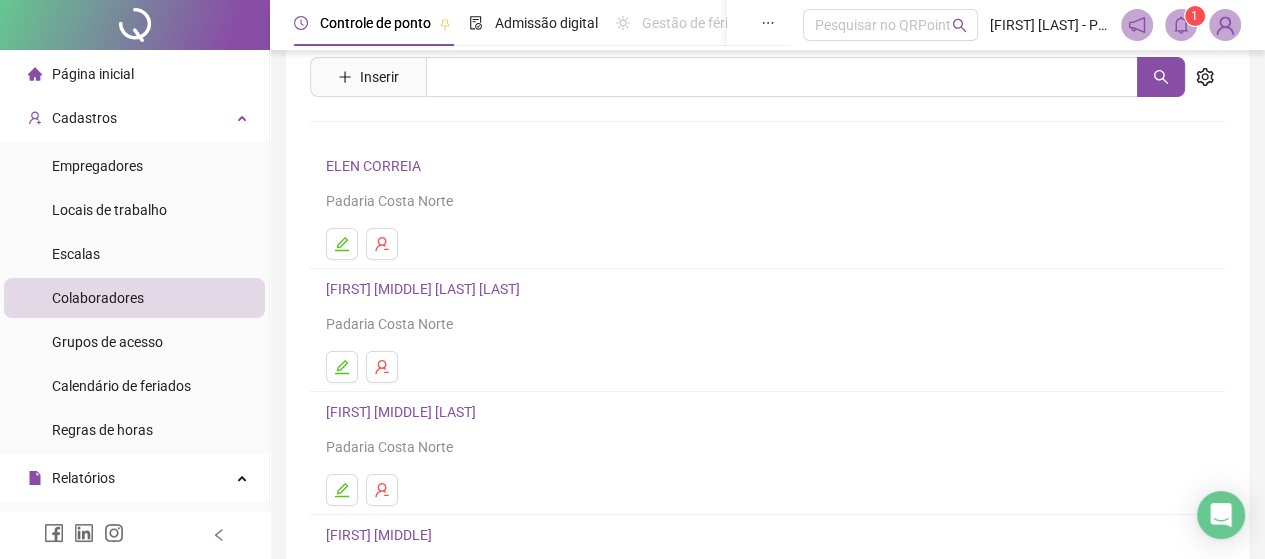 scroll, scrollTop: 100, scrollLeft: 0, axis: vertical 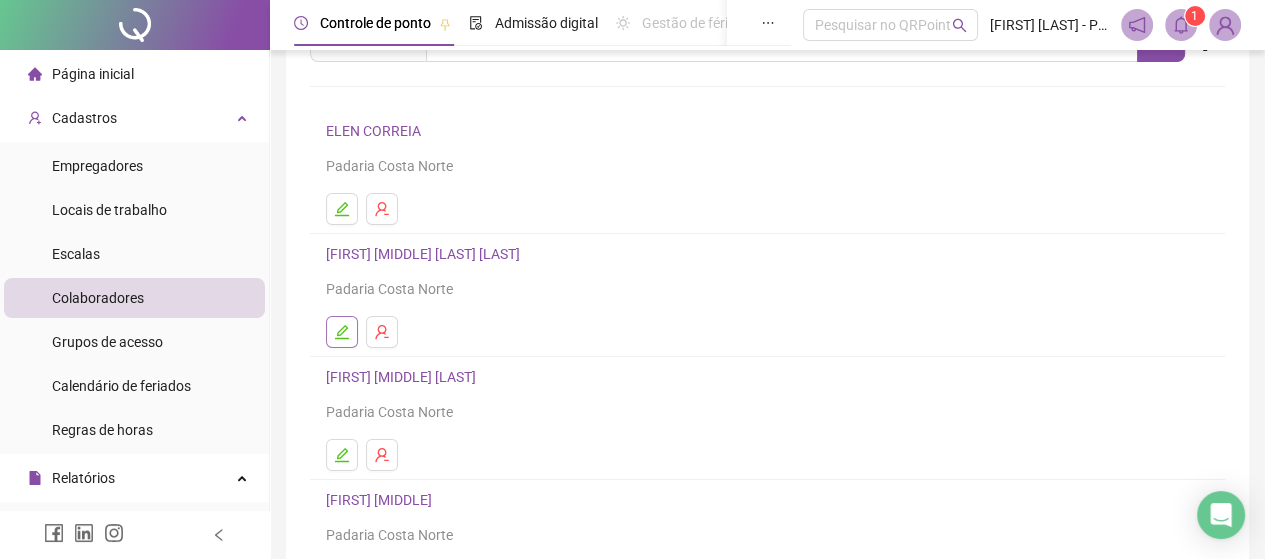 click 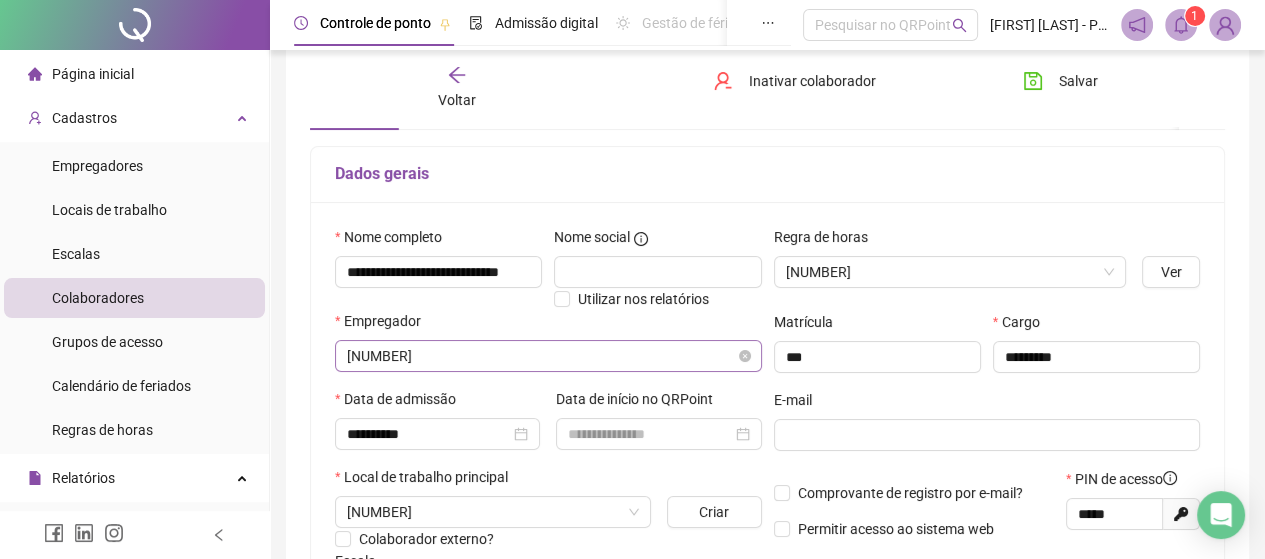 scroll, scrollTop: 110, scrollLeft: 0, axis: vertical 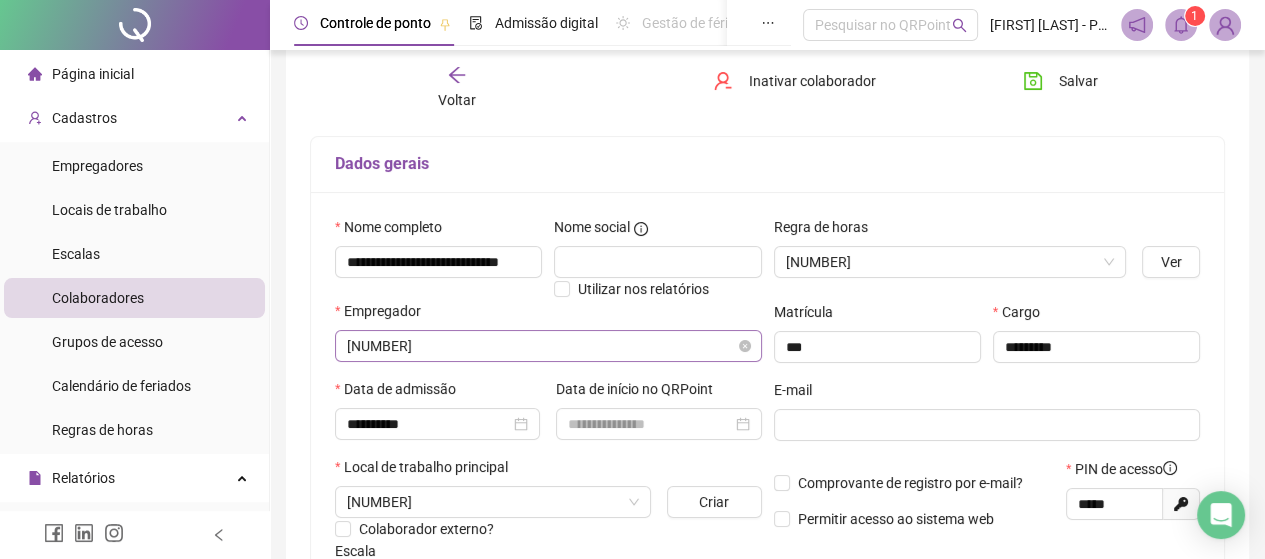 type on "**********" 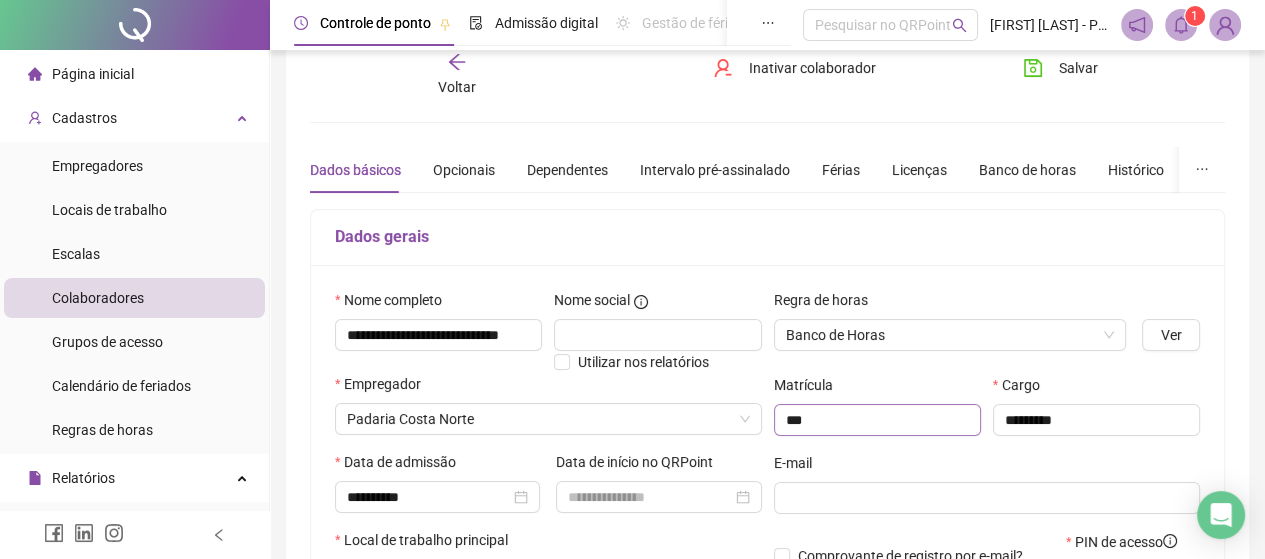scroll, scrollTop: 0, scrollLeft: 0, axis: both 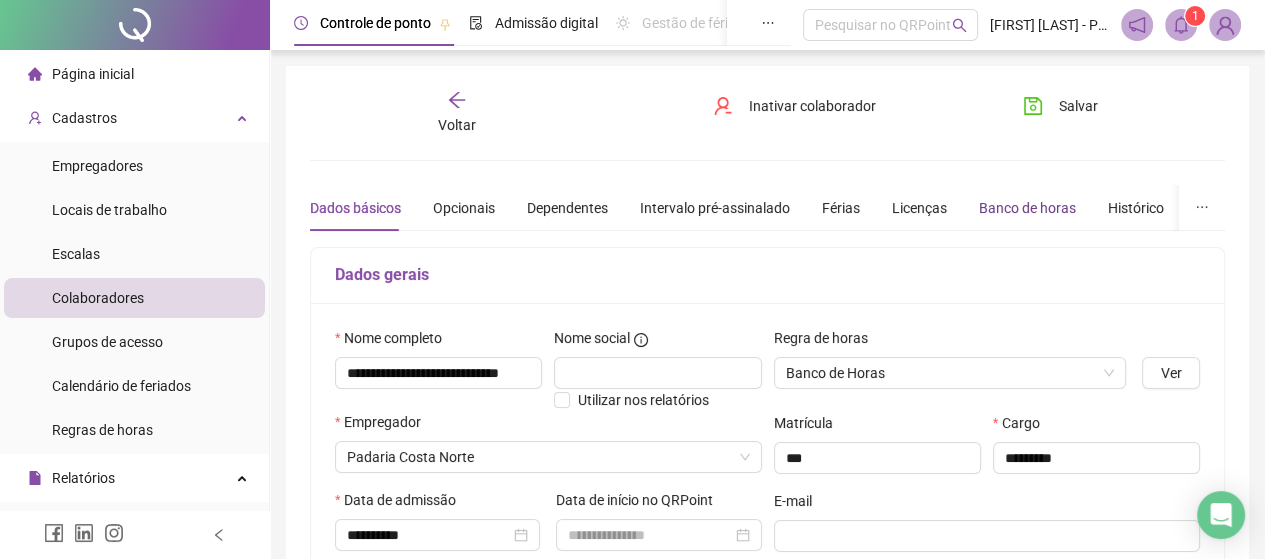 click on "Banco de horas" at bounding box center [1027, 208] 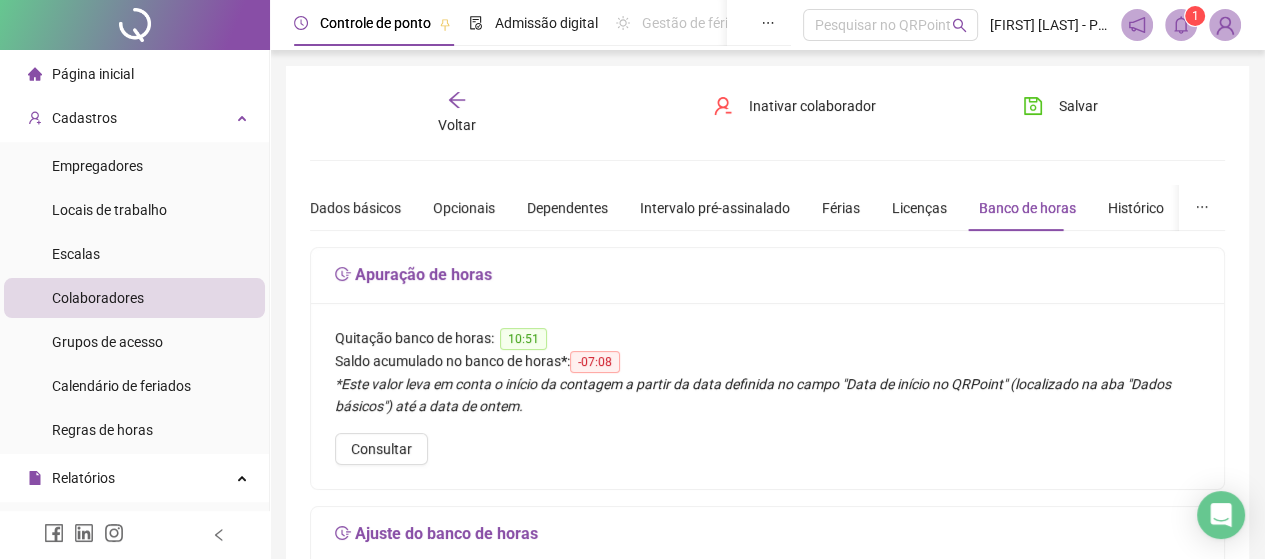 click on "Página inicial" at bounding box center [134, 74] 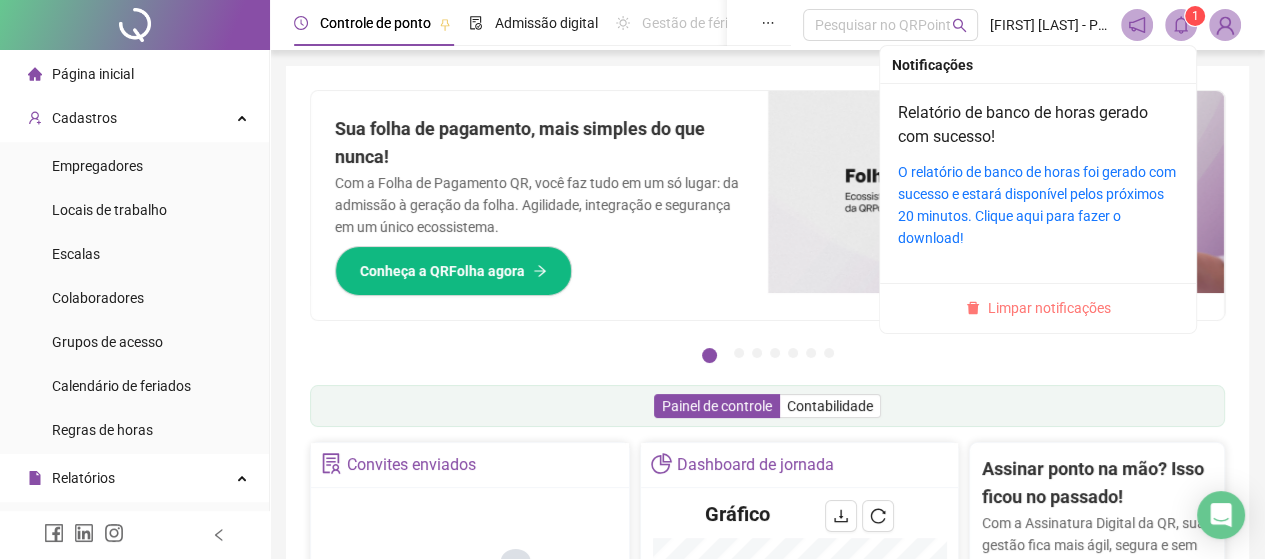 click on "Limpar notificações" at bounding box center [1049, 308] 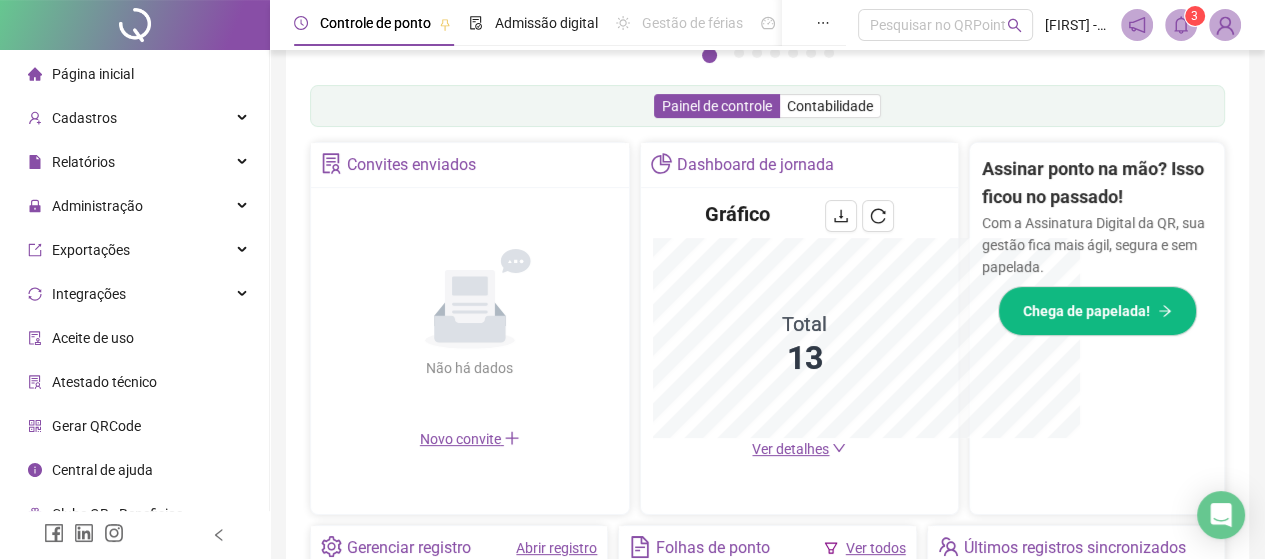 scroll, scrollTop: 595, scrollLeft: 0, axis: vertical 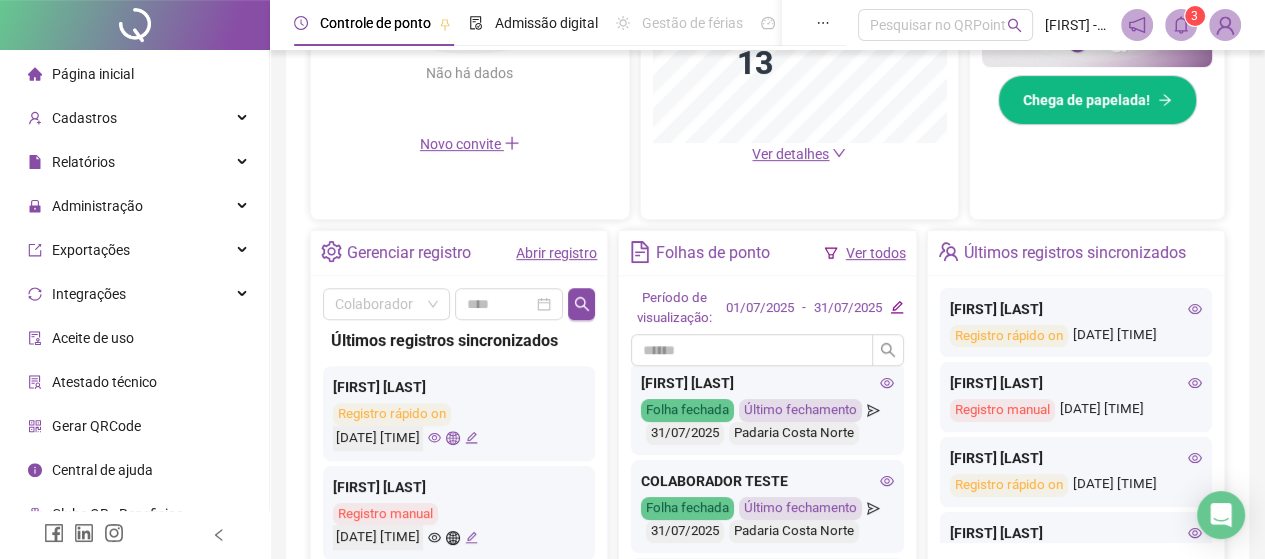 click 